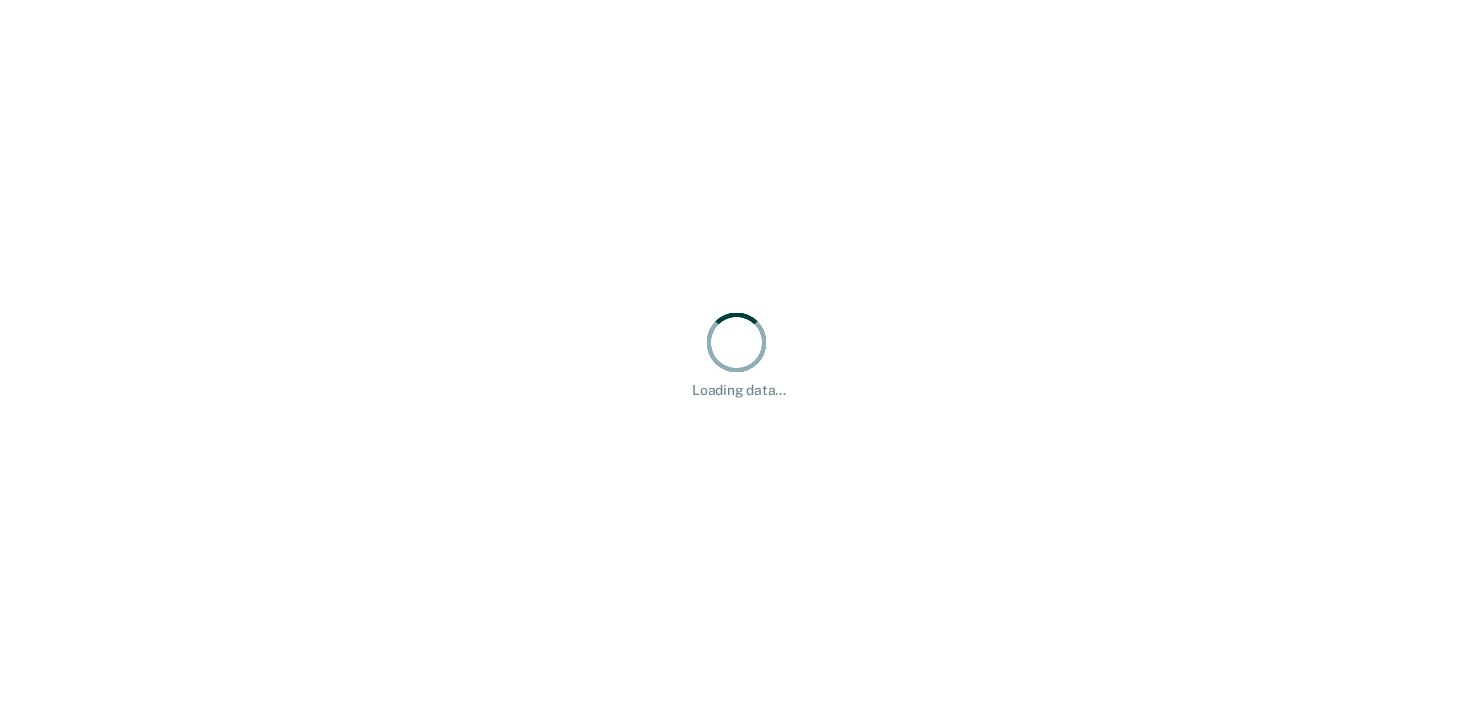 scroll, scrollTop: 0, scrollLeft: 0, axis: both 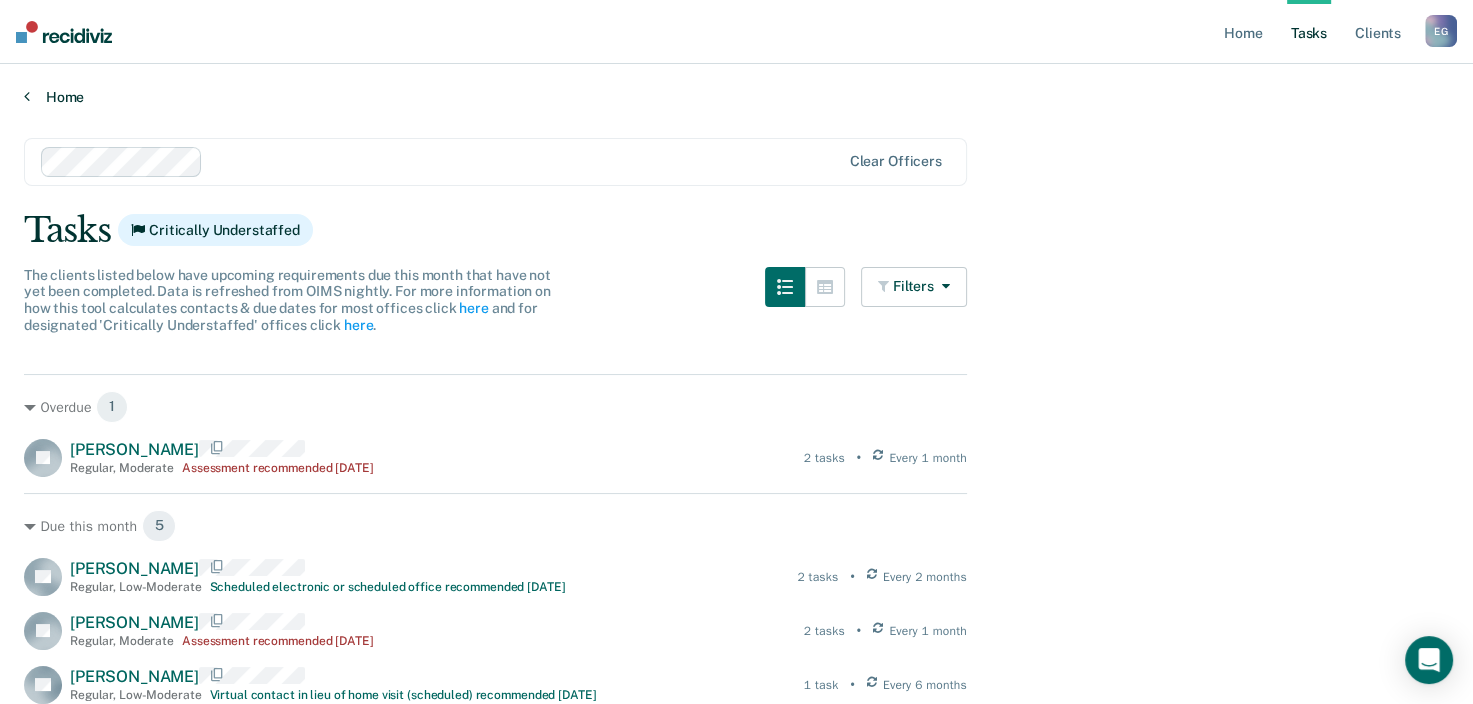 click on "Home" at bounding box center [736, 97] 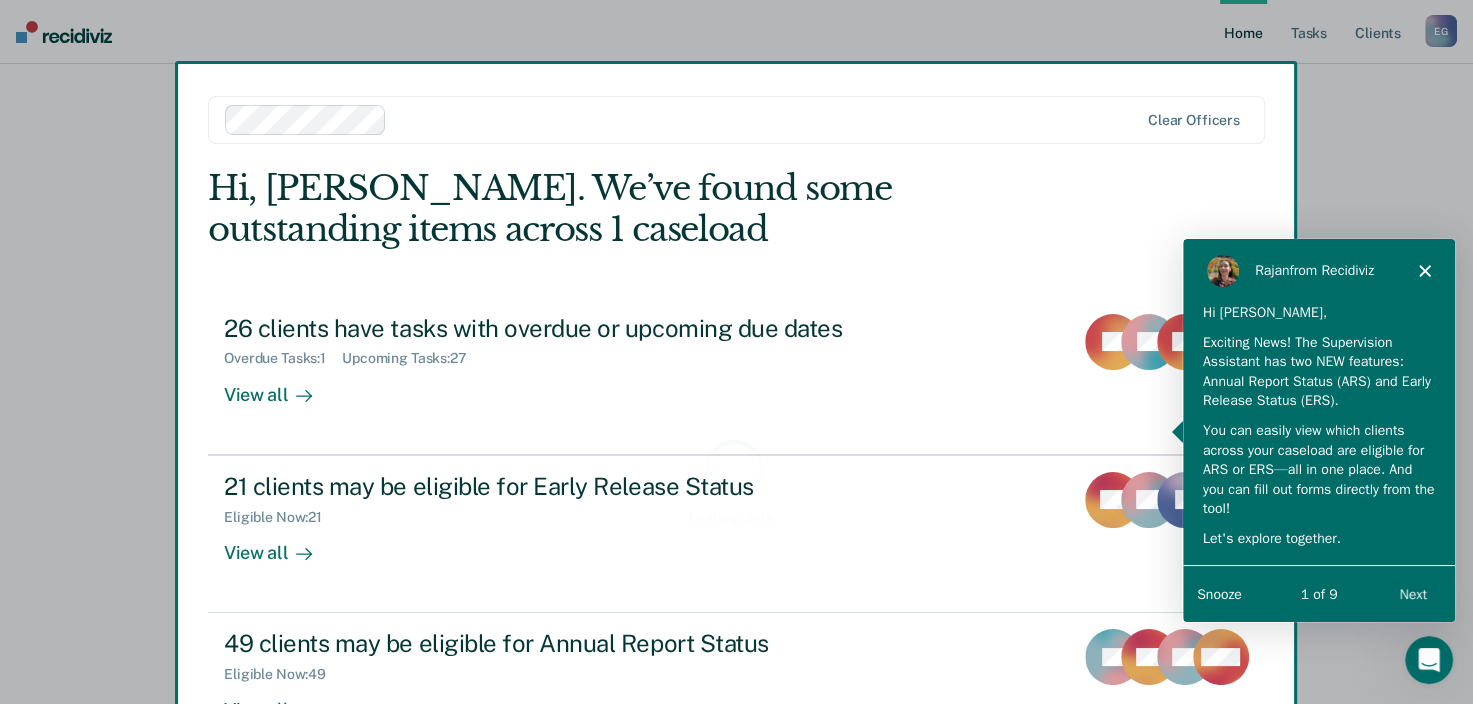 scroll, scrollTop: 0, scrollLeft: 0, axis: both 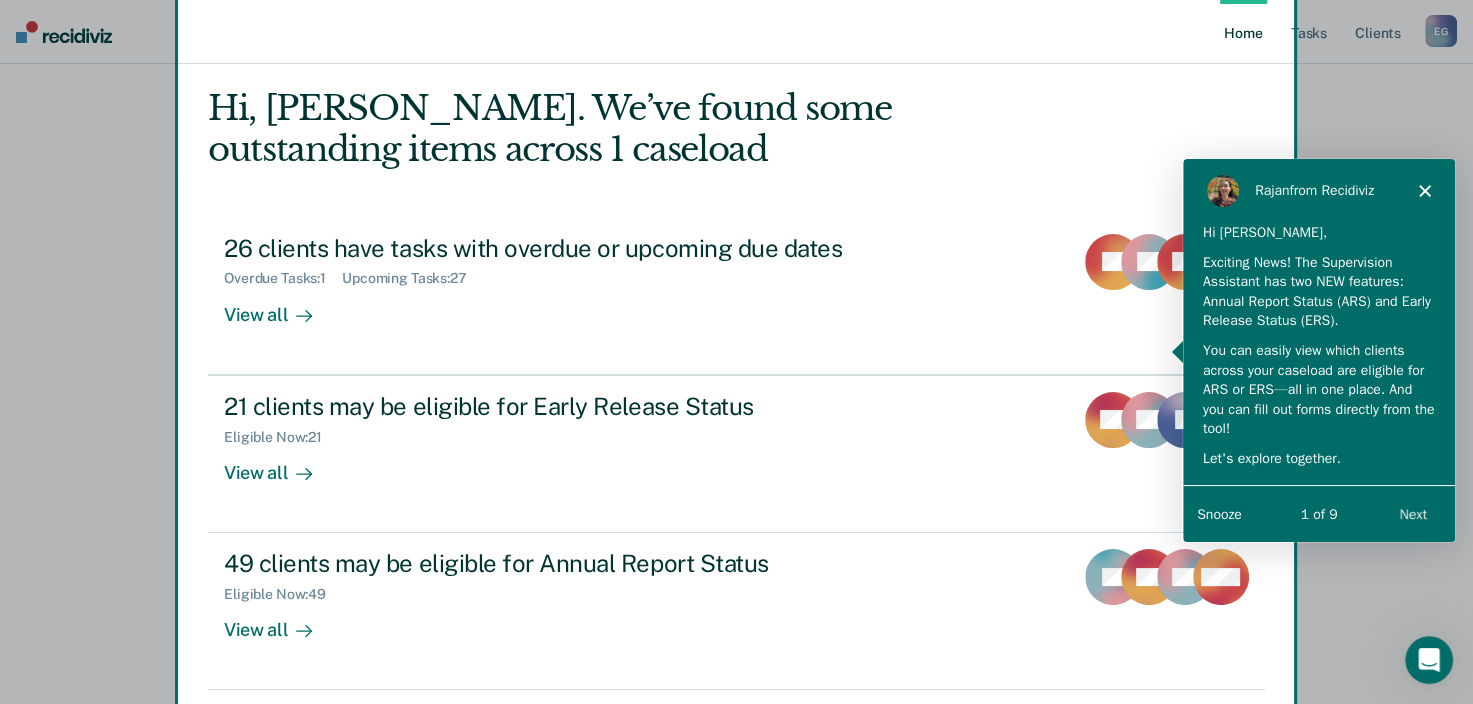 click on "Next" at bounding box center (1412, 512) 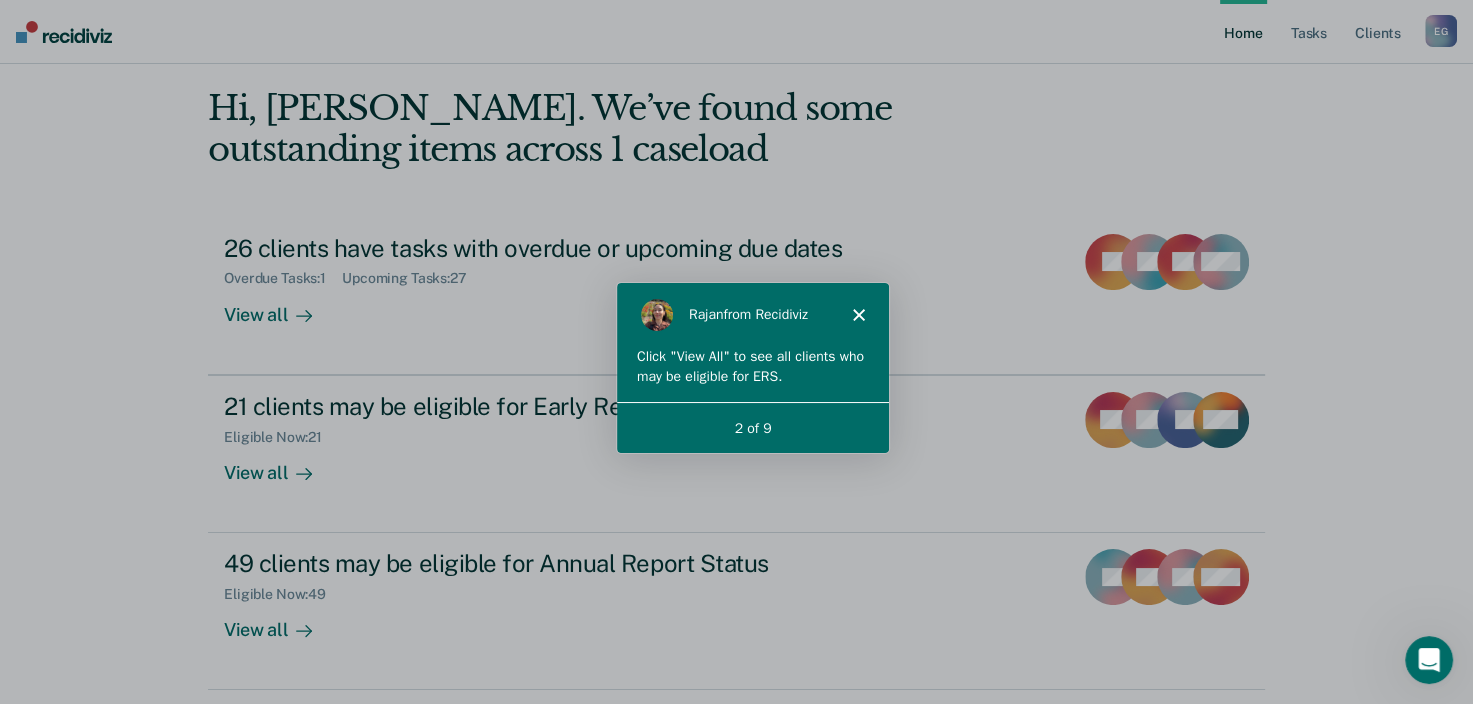 scroll, scrollTop: 0, scrollLeft: 0, axis: both 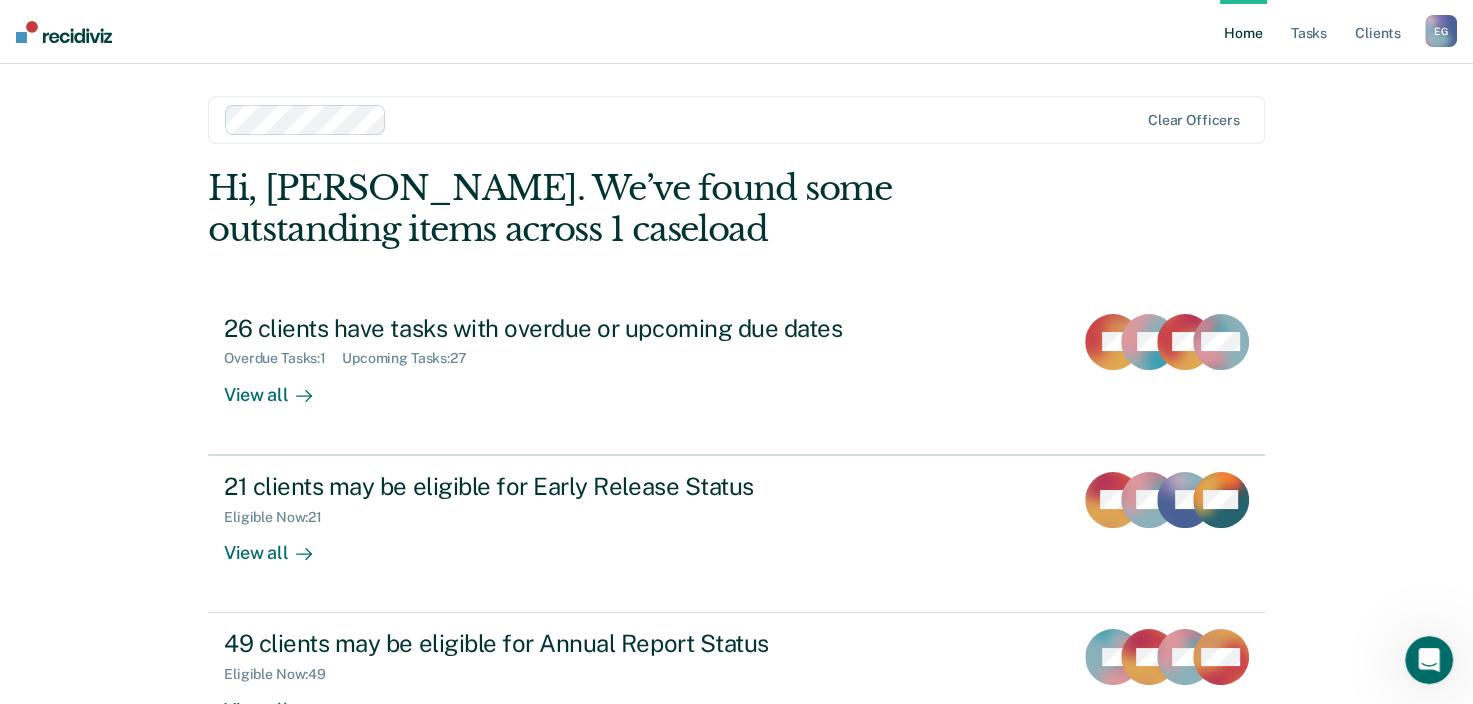 click on "Clear   officers Hi, [PERSON_NAME]. We’ve found some outstanding items across 1 caseload 26 clients have tasks with overdue or upcoming due dates Overdue Tasks :  1 Upcoming Tasks :  27 View all   AJ RT AP + 25 21 clients may be eligible for Early Release Status Eligible Now :  21 View all   PG AS JC + 18 49 clients may be eligible for Annual Report Status Eligible Now :  49 View all   TL PG AS + 46" at bounding box center (736, 433) 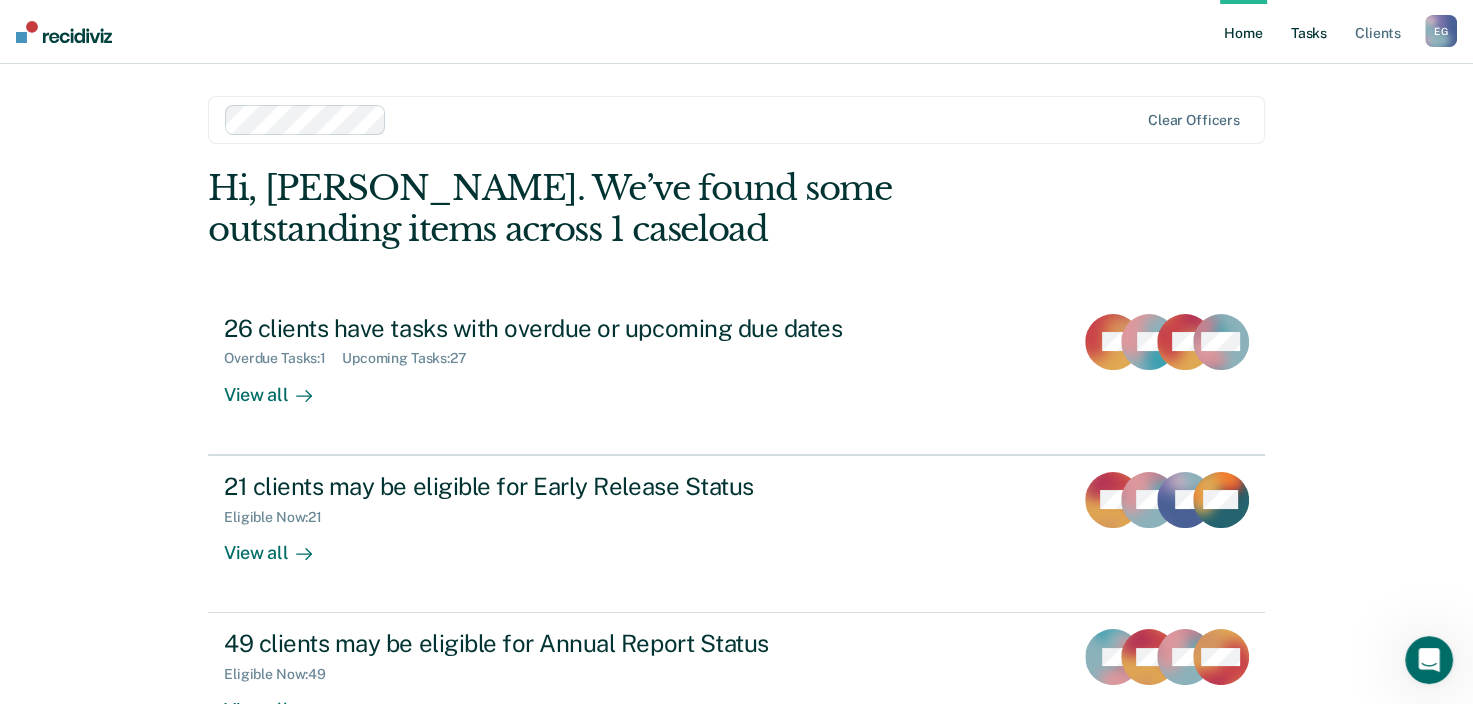 click on "Tasks" at bounding box center (1309, 32) 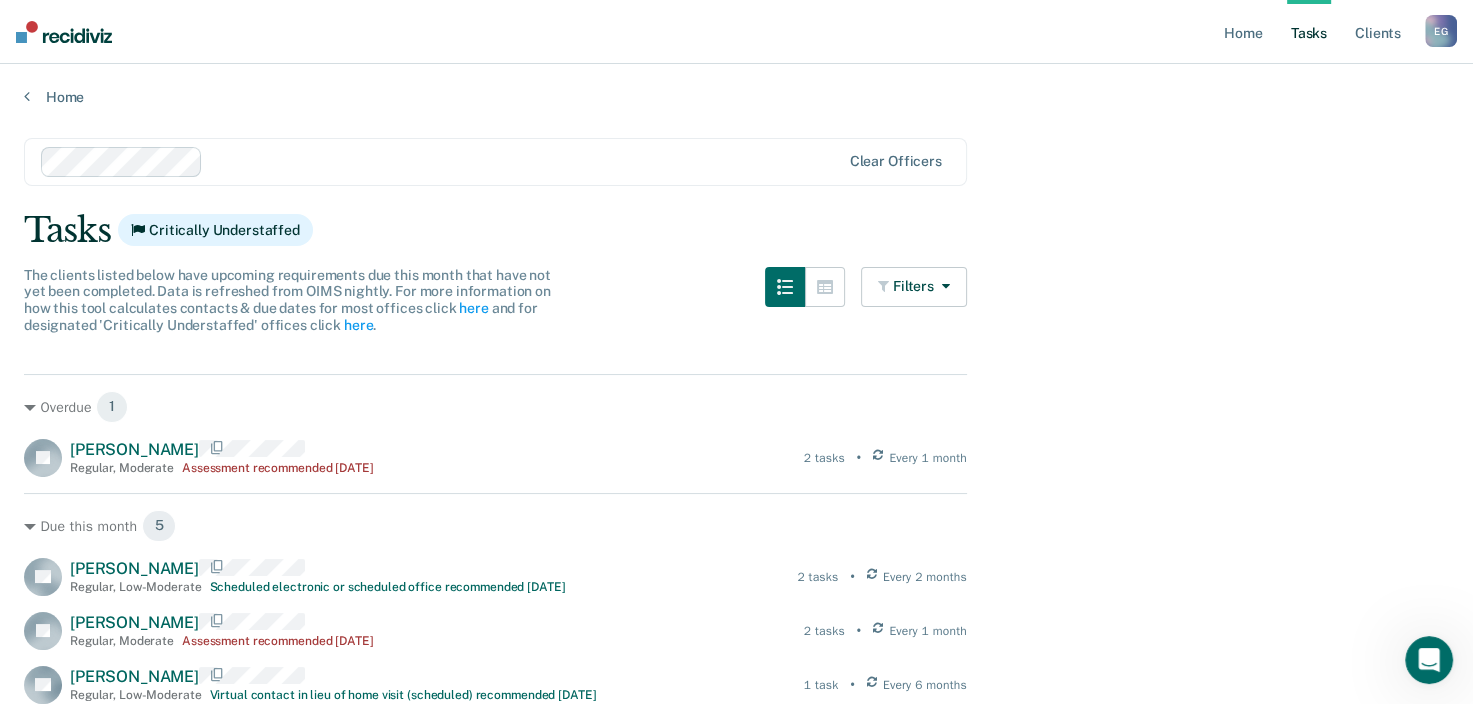 scroll, scrollTop: 300, scrollLeft: 0, axis: vertical 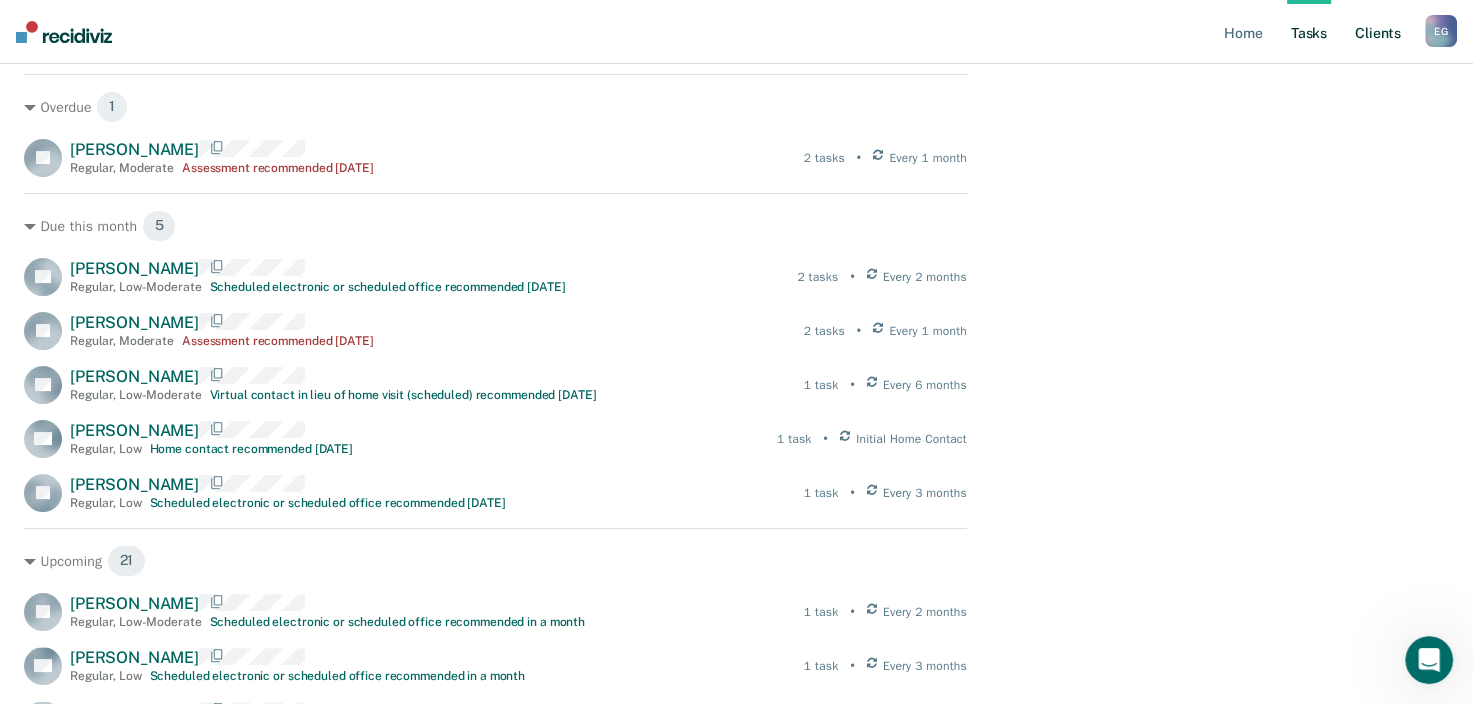 click on "Client s" at bounding box center [1378, 32] 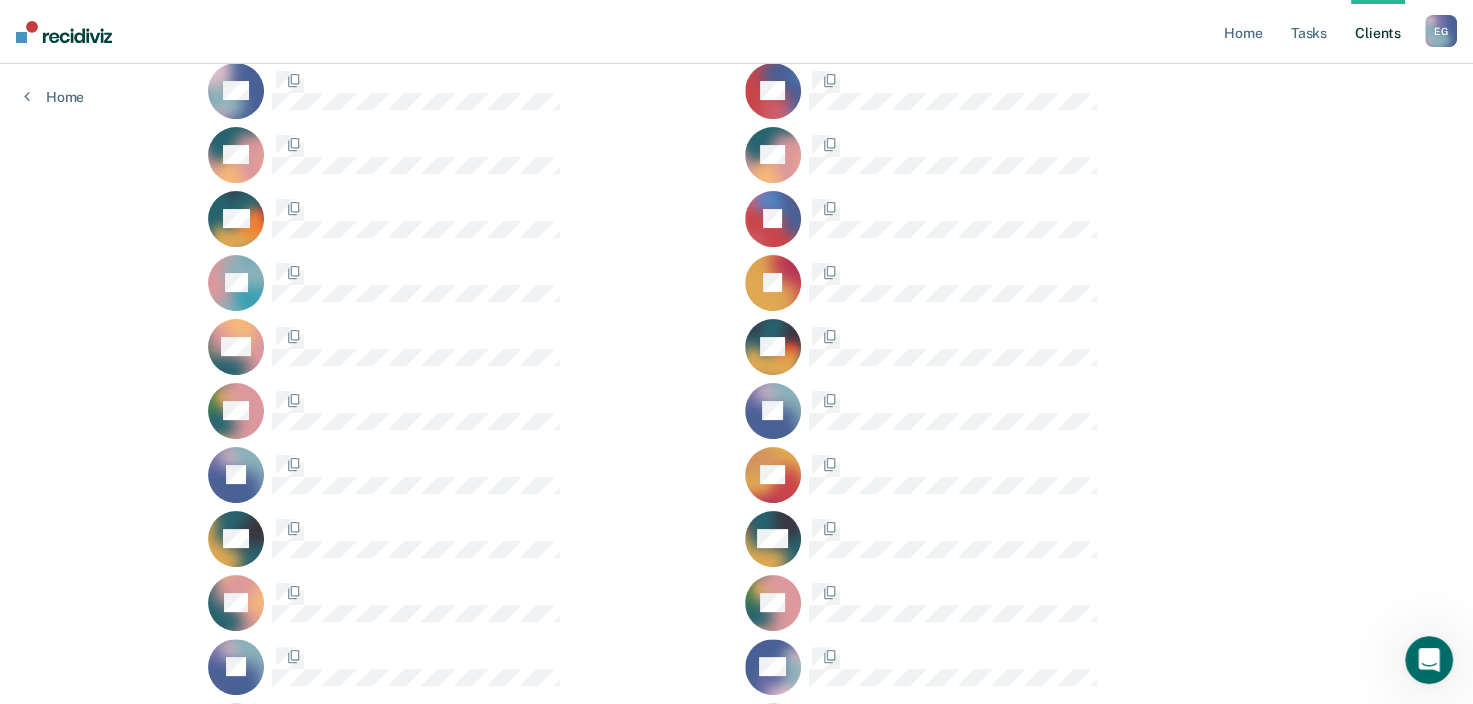 scroll, scrollTop: 0, scrollLeft: 0, axis: both 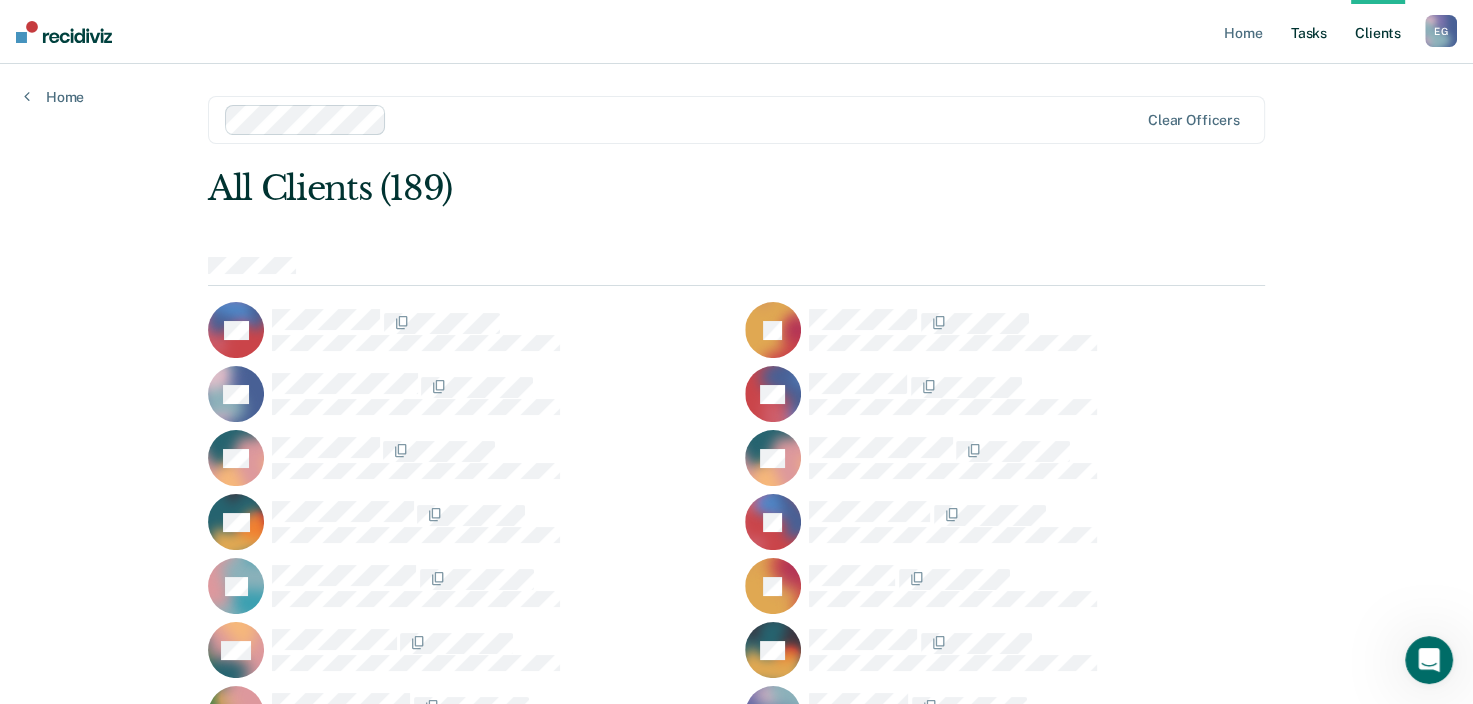 click on "Tasks" at bounding box center (1309, 32) 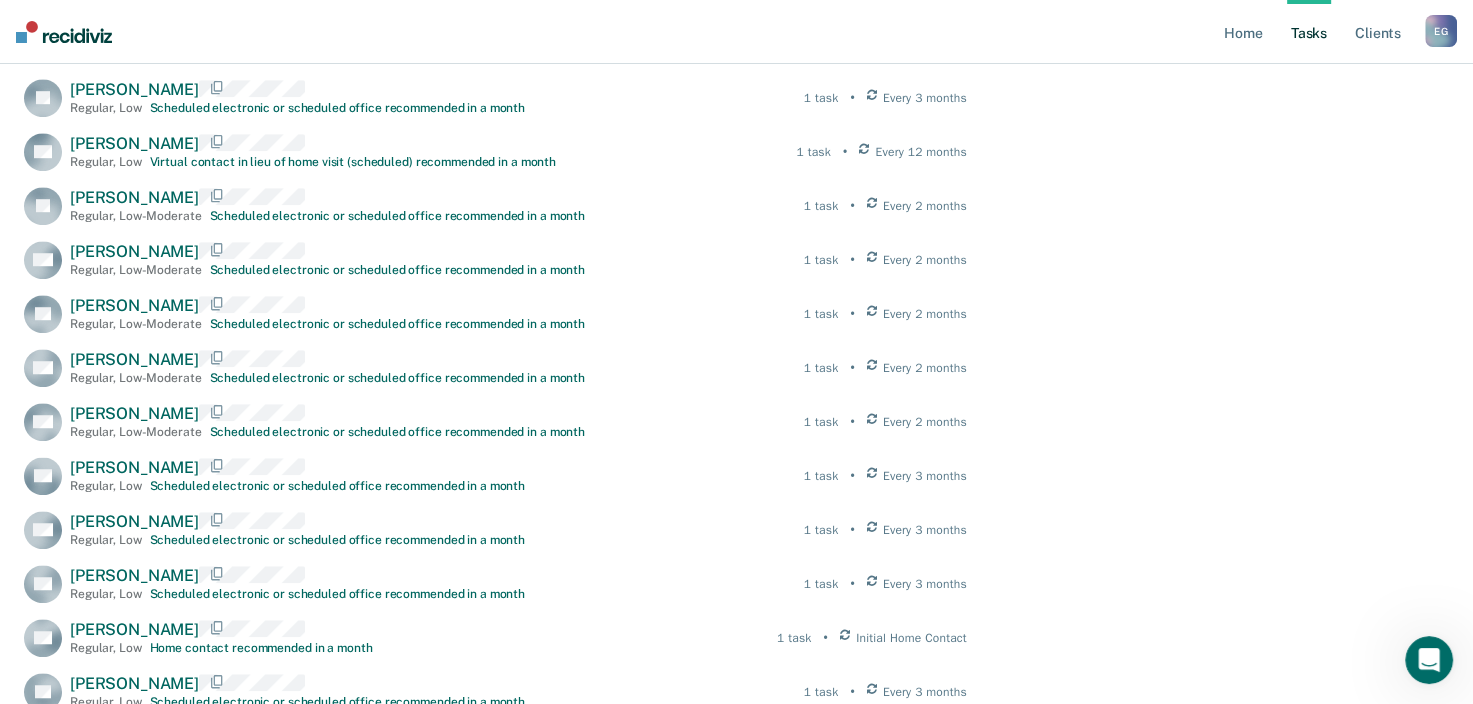 scroll, scrollTop: 1500, scrollLeft: 0, axis: vertical 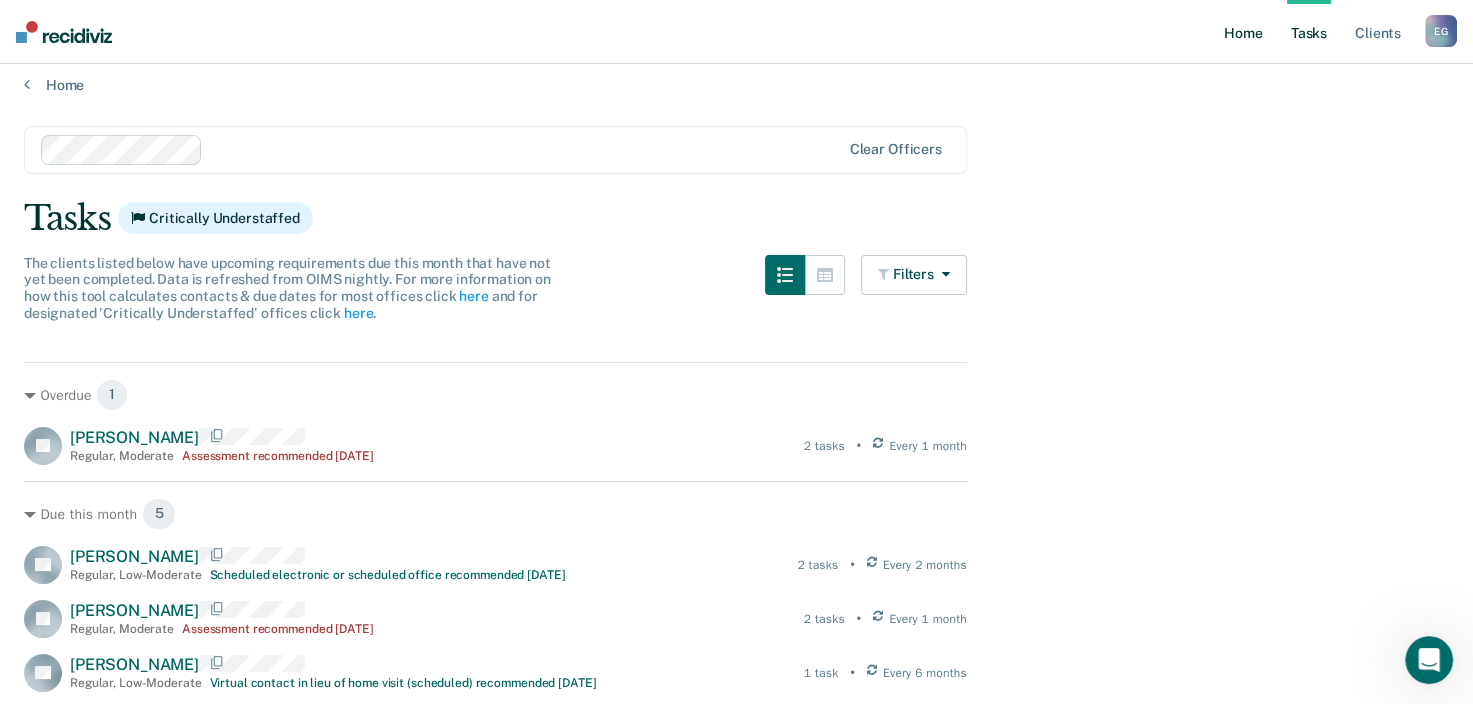 click on "Home" at bounding box center [1243, 32] 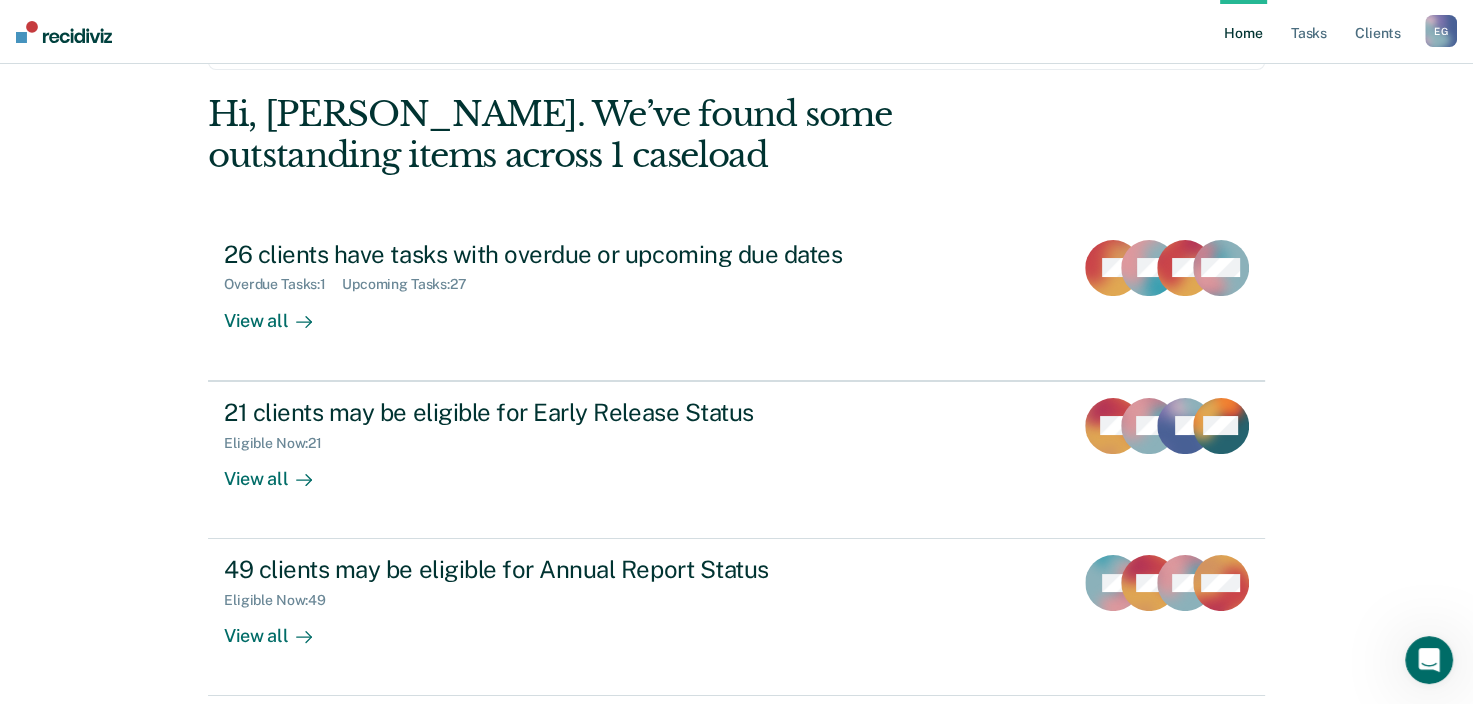 scroll, scrollTop: 0, scrollLeft: 0, axis: both 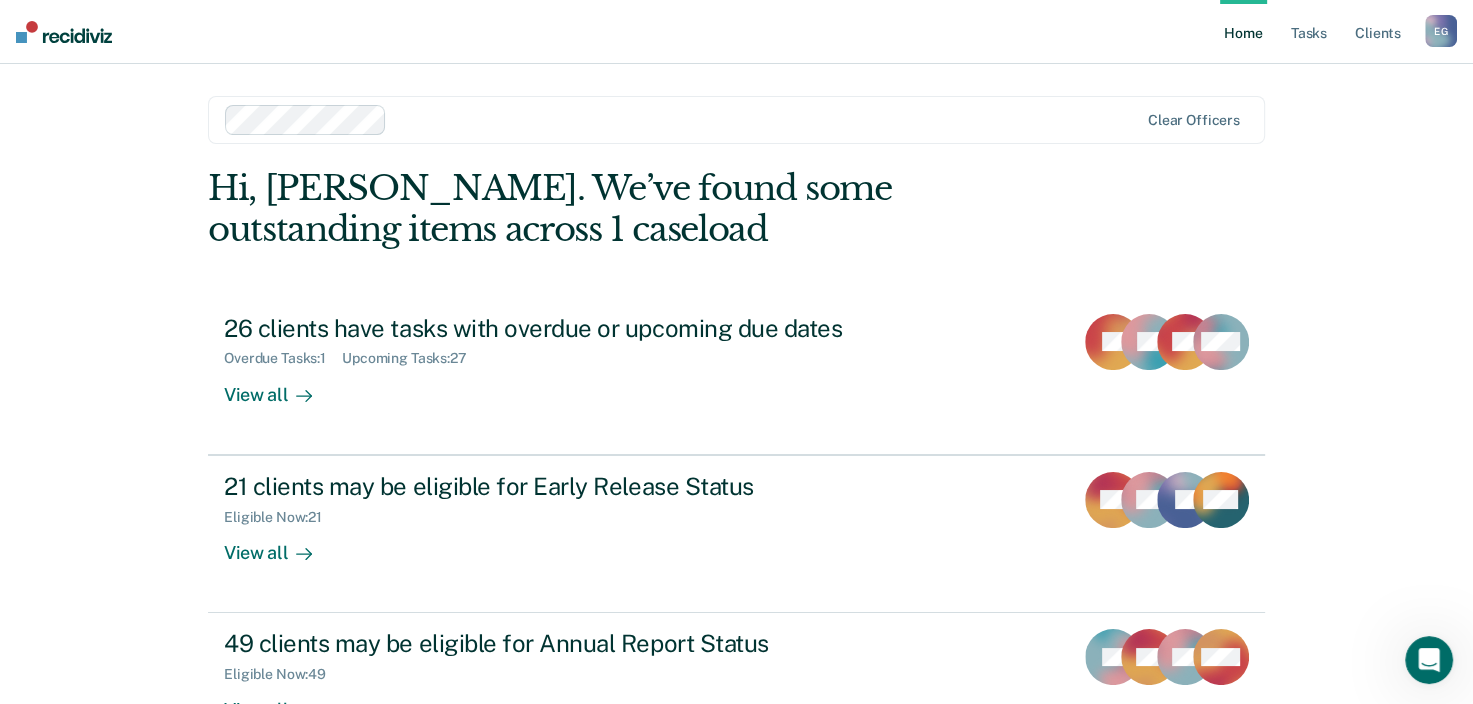 click on "E G" at bounding box center [1441, 31] 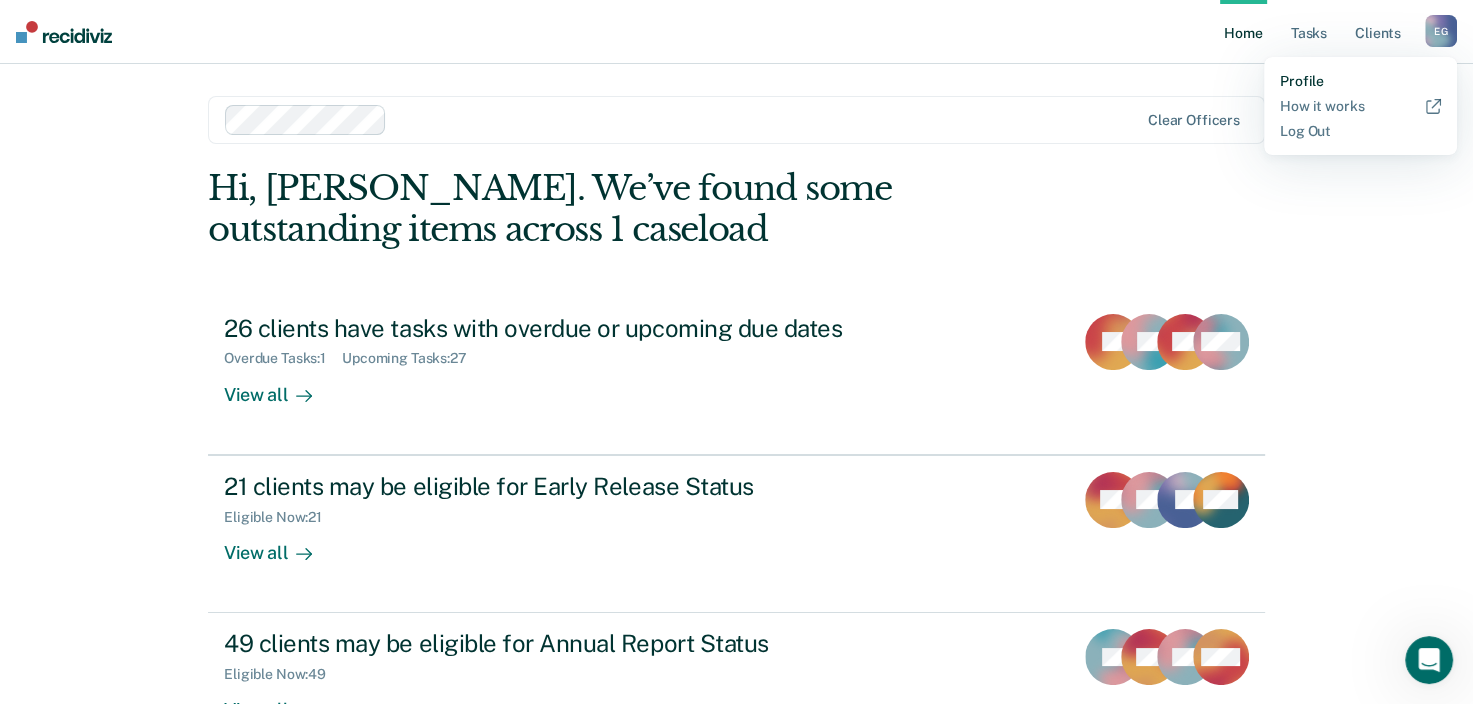 click on "Profile" at bounding box center (1360, 81) 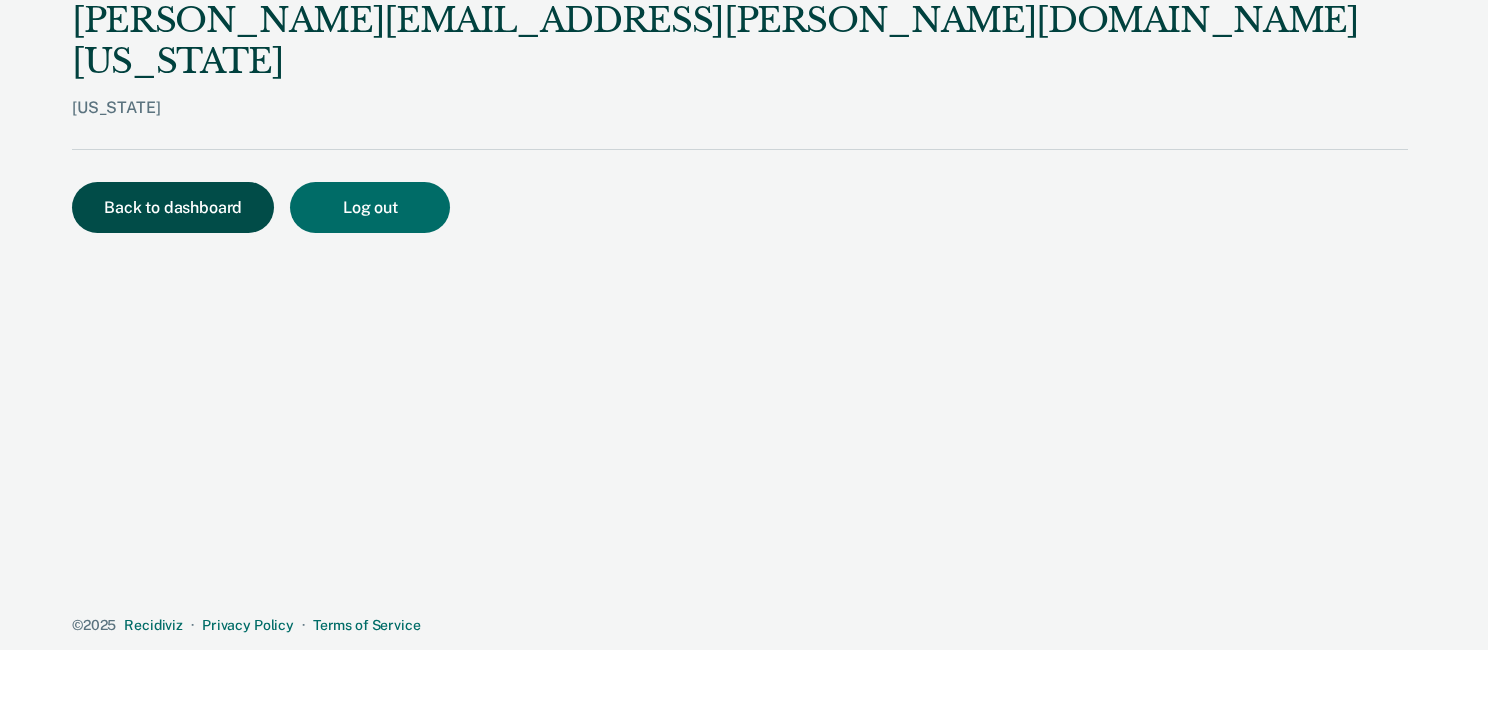 click on "Back to dashboard" at bounding box center [173, 207] 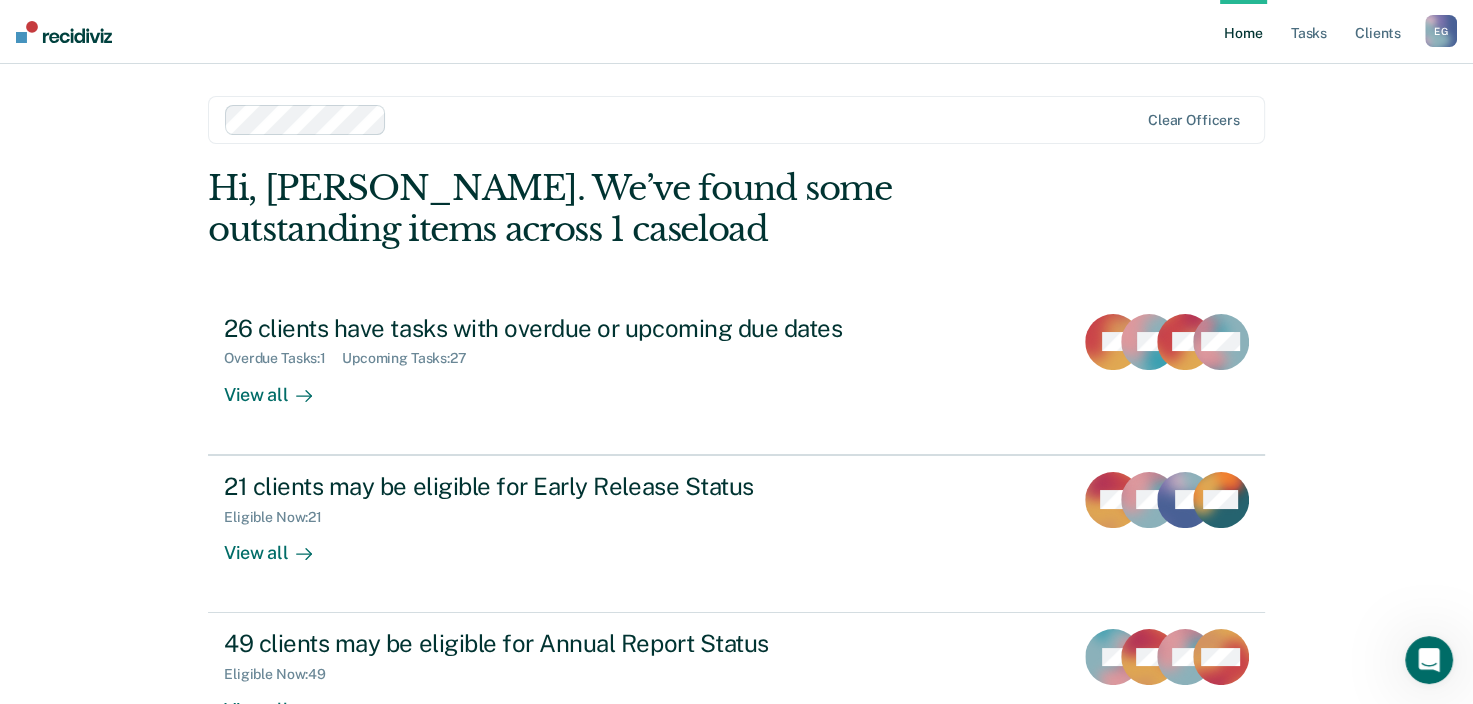 scroll, scrollTop: 0, scrollLeft: 0, axis: both 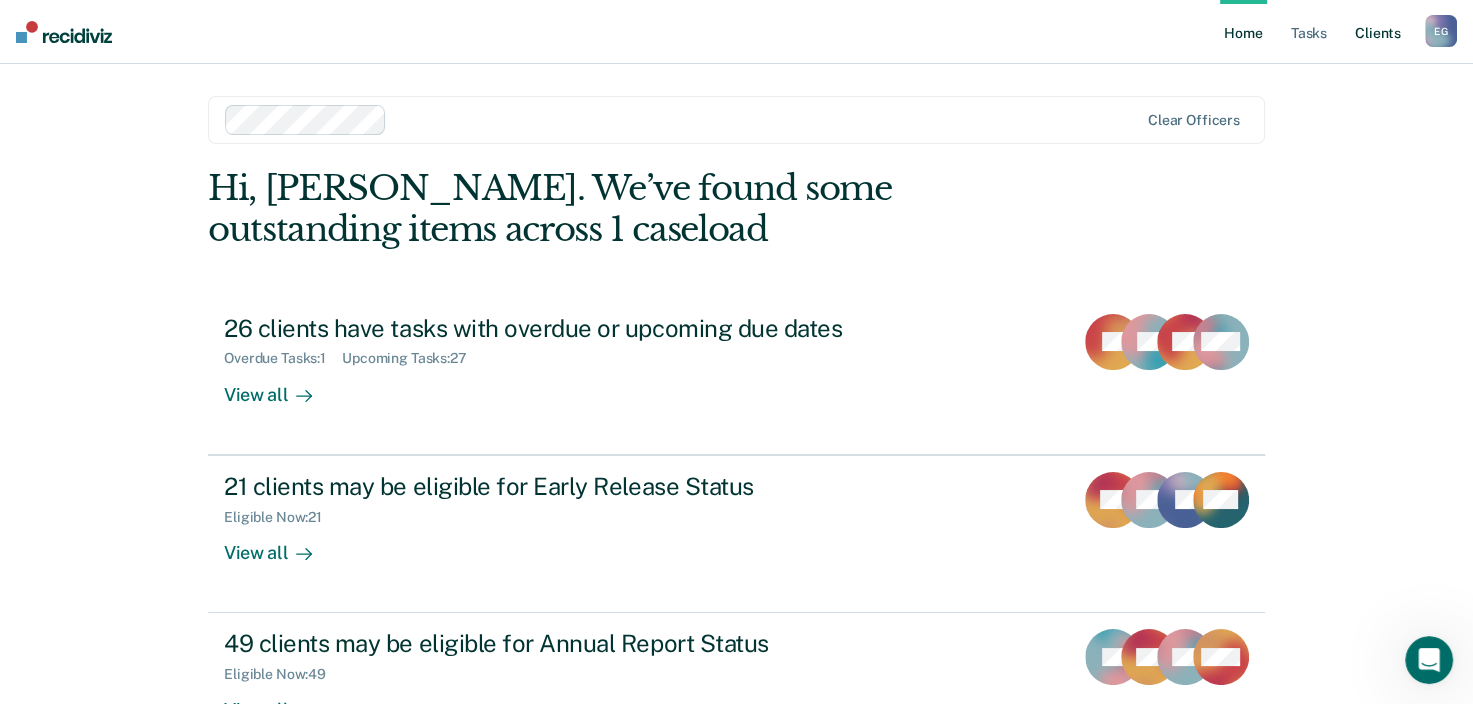 click on "Client s" at bounding box center [1378, 32] 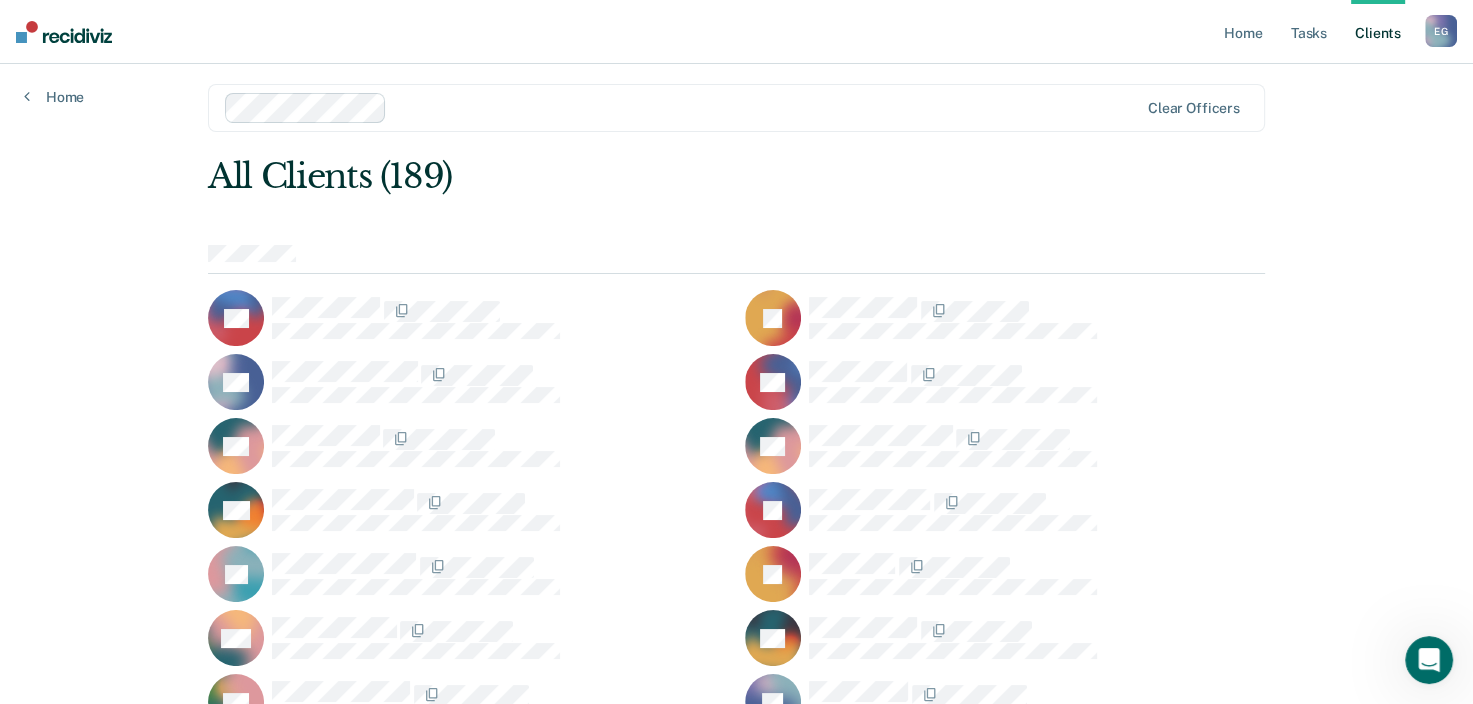 scroll, scrollTop: 0, scrollLeft: 0, axis: both 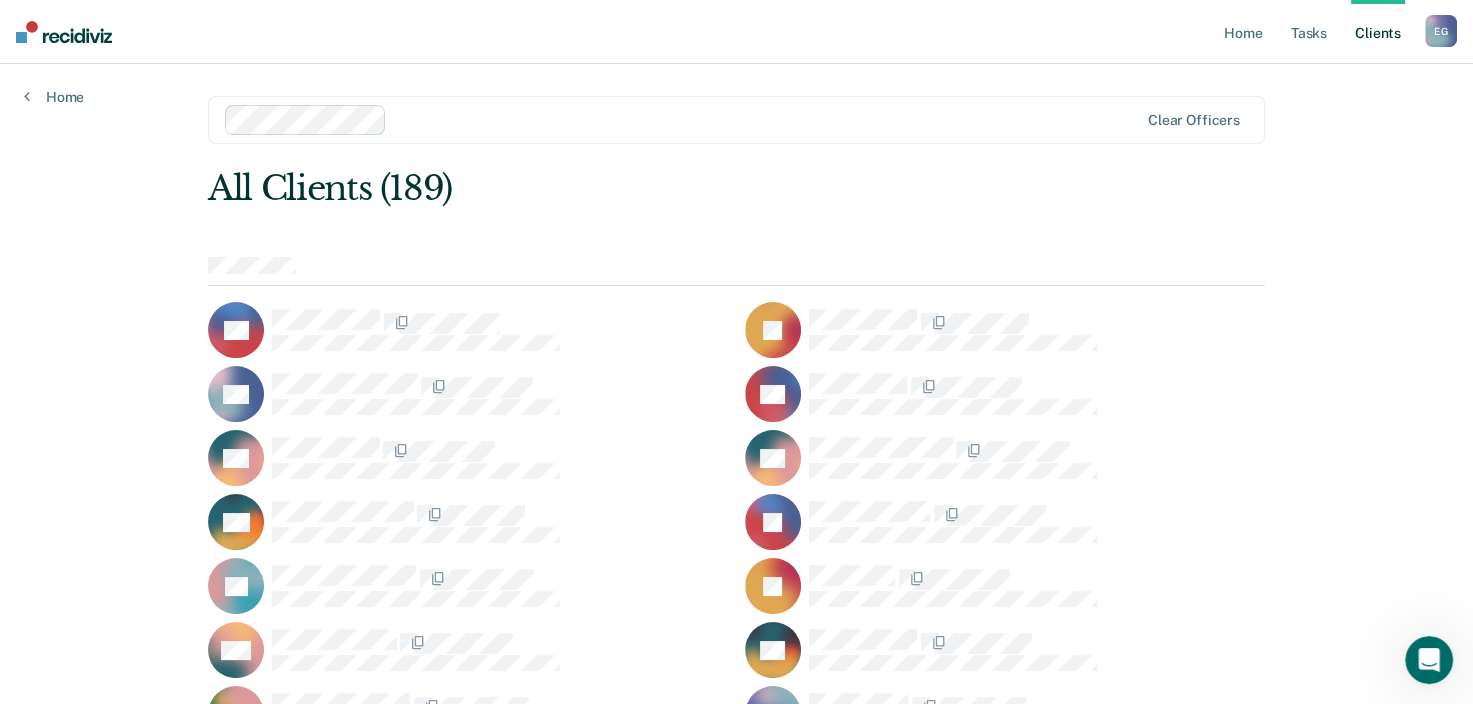 click on "All Clients (189)" at bounding box center [630, 188] 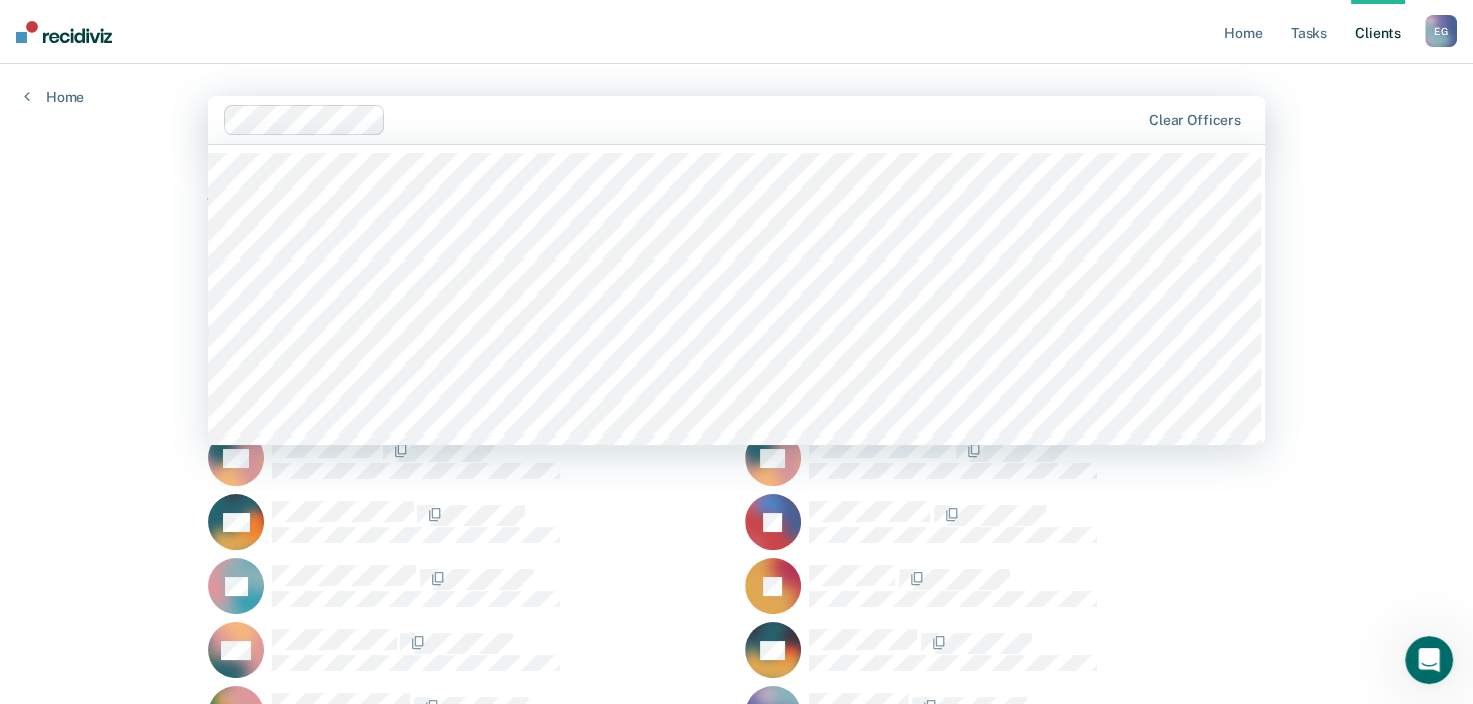 click on "Home Tasks Client s [PERSON_NAME] E G Profile How it works Log Out Home 1131 results available. Use Up and Down to choose options, press Enter to select the currently focused option, press Escape to exit the menu, press Tab to select the option and exit the menu. Clear   officers All Clients (189) EA   JA   RA   DB   SB   SB   NB   JB   LB   IB   MB   BB   RC   JC   JC   TC   AC   MC   FC   RC   JC   DC   [PERSON_NAME]   [PERSON_NAME]   RC   JD   JD   WD   JE   CE   RE   AE   JF   MF   MF   EF   JF   TF   PG   RG   MG   RG   SG   MG   JG   WG   JG   JG   AG   JG   SG   PH   SH   TH   LH   BH   PH   CH   CH   MH   CH   JH   JH   LH   DH   JH   SH   HI   JJ   VJ   AJ   HJ   [PERSON_NAME]   KJ   BJ   SK   CK   DK   TK   ML   CL   TL   AL   RL   RL   AL   PL   CL   FM   FM   JM   [PERSON_NAME]   FM   BM   DM   TM   RM   TM   TM   [PERSON_NAME]   [PERSON_NAME]   MM   VM   JM   SM   EM   RM   DM   JM   RN   AN   RO   MP   PP   AP   JP   AP   MP   DP   HR   DR   RR   VR   AR   BR   FR   JR   TR   GR   PR   [PERSON_NAME]   DR   RR   ER   [PERSON_NAME]   BR   JS   ES   GS   JS   RS   SS   AS" at bounding box center (736, 3228) 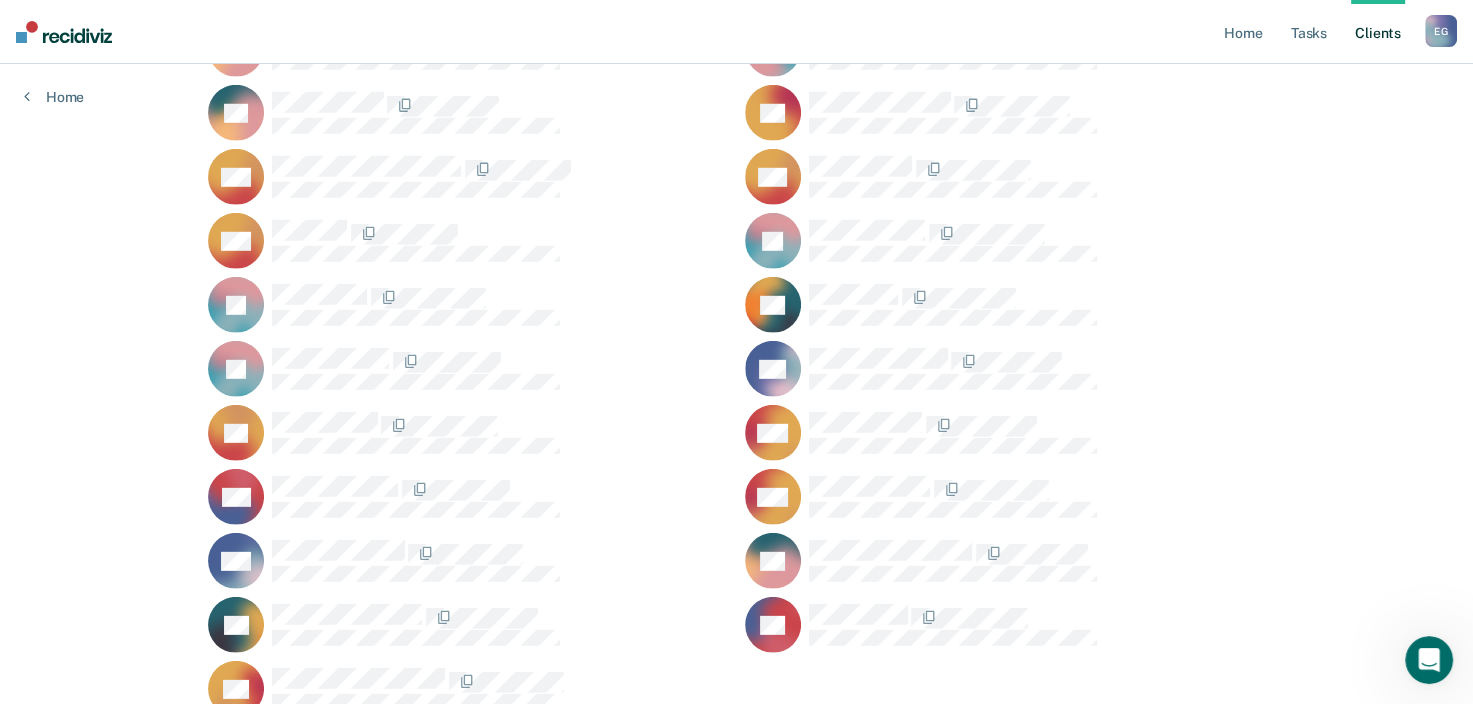 scroll, scrollTop: 5668, scrollLeft: 0, axis: vertical 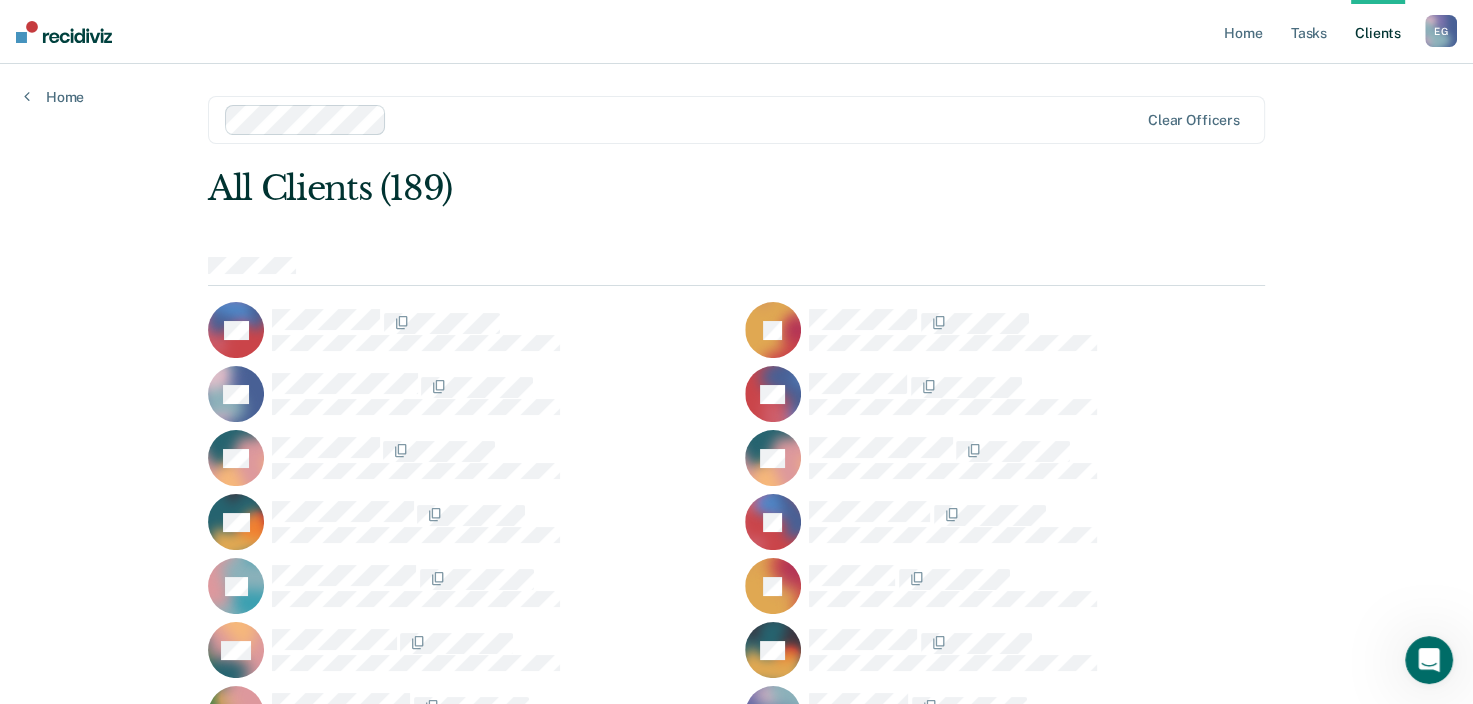 click at bounding box center (64, 32) 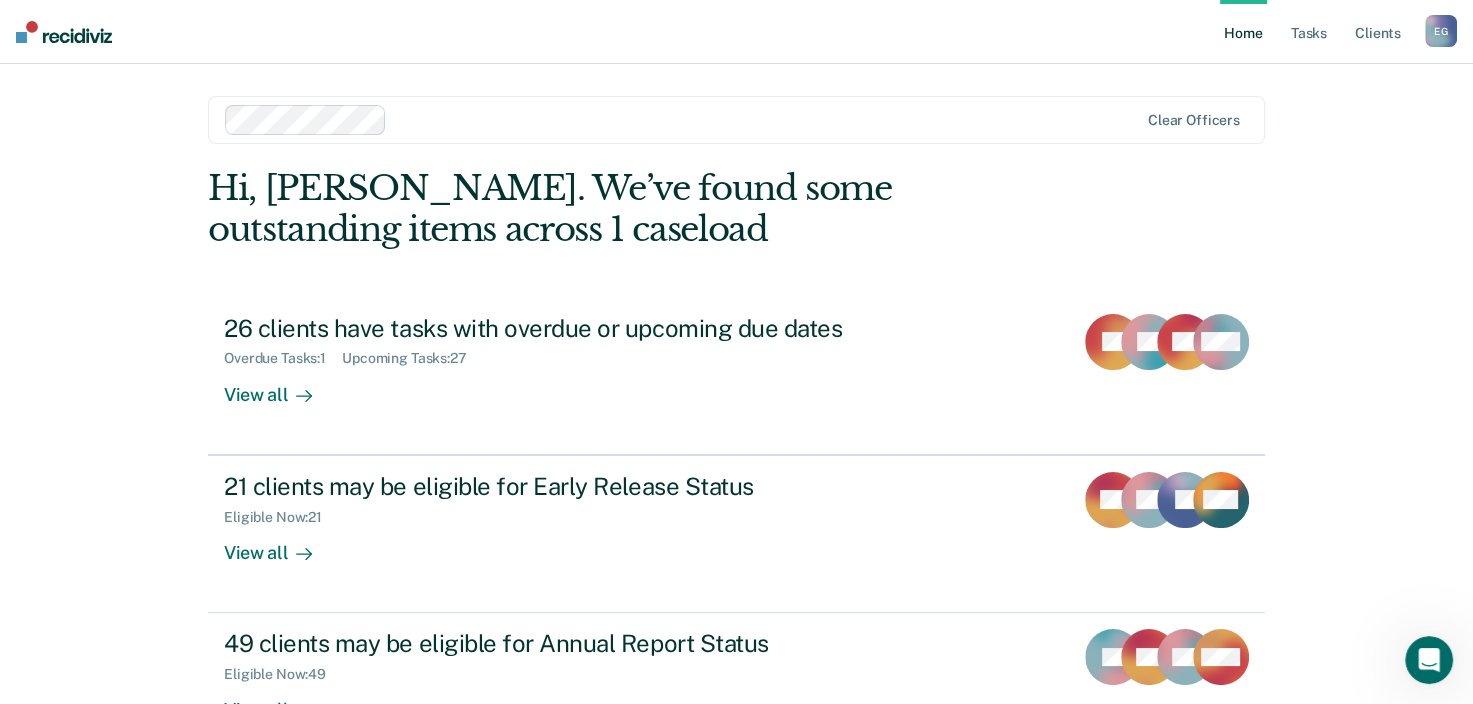 scroll, scrollTop: 0, scrollLeft: 0, axis: both 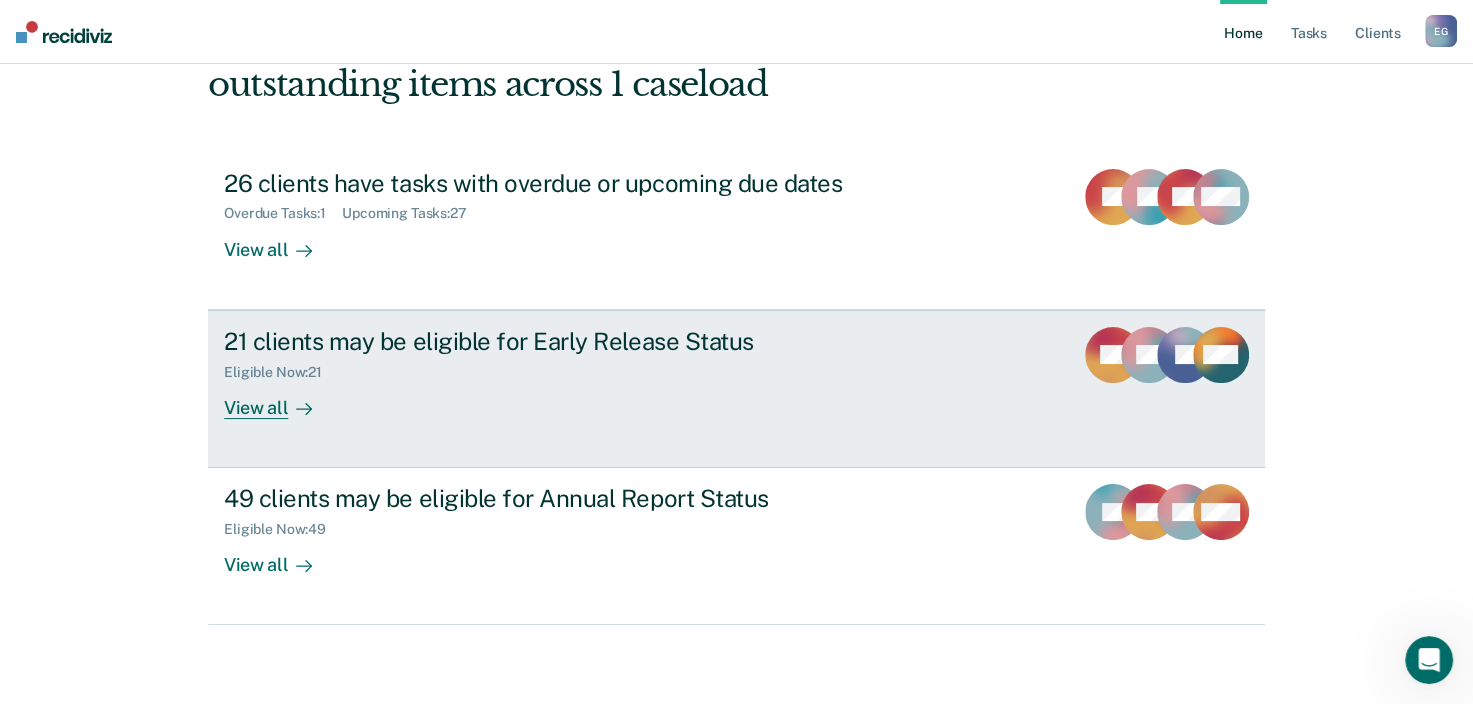 click on "21 clients may be eligible for Early Release Status Eligible Now :  21 View all" at bounding box center (599, 373) 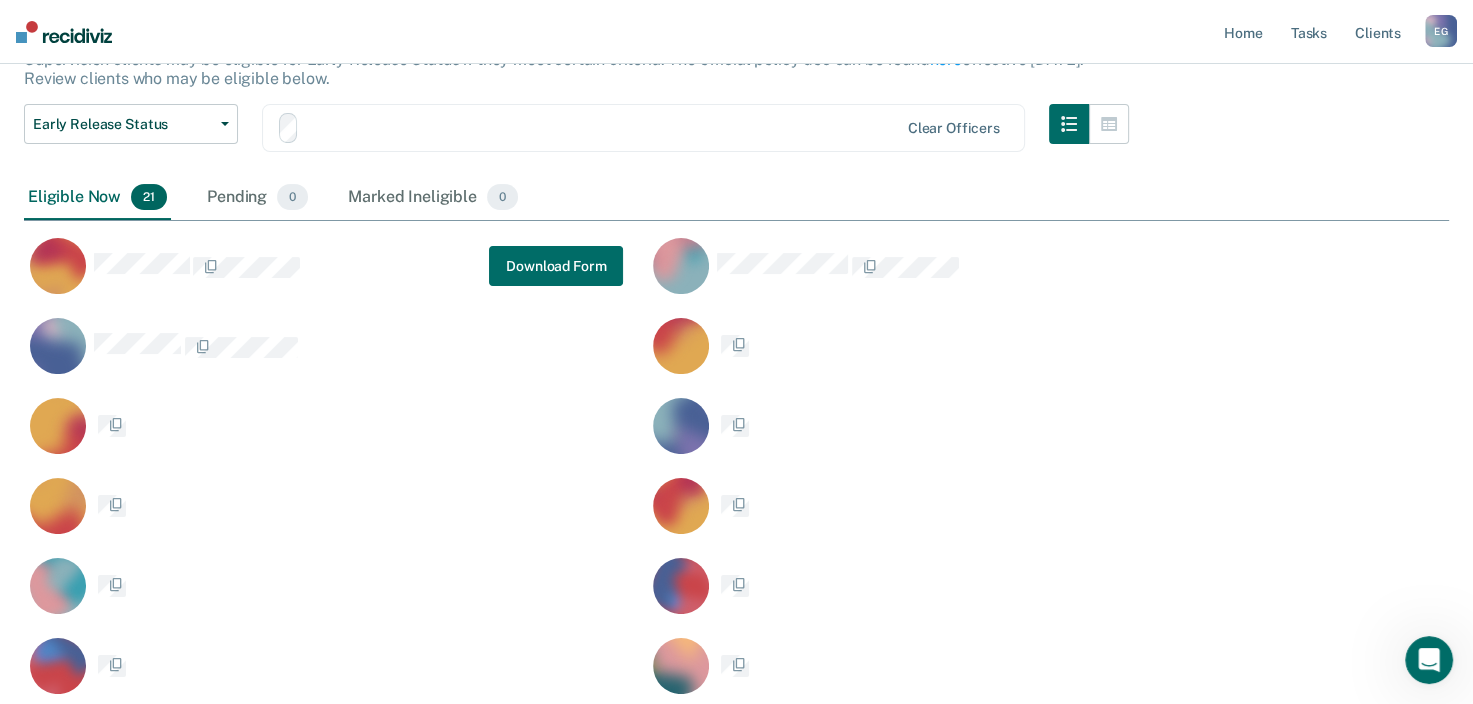 scroll, scrollTop: 0, scrollLeft: 0, axis: both 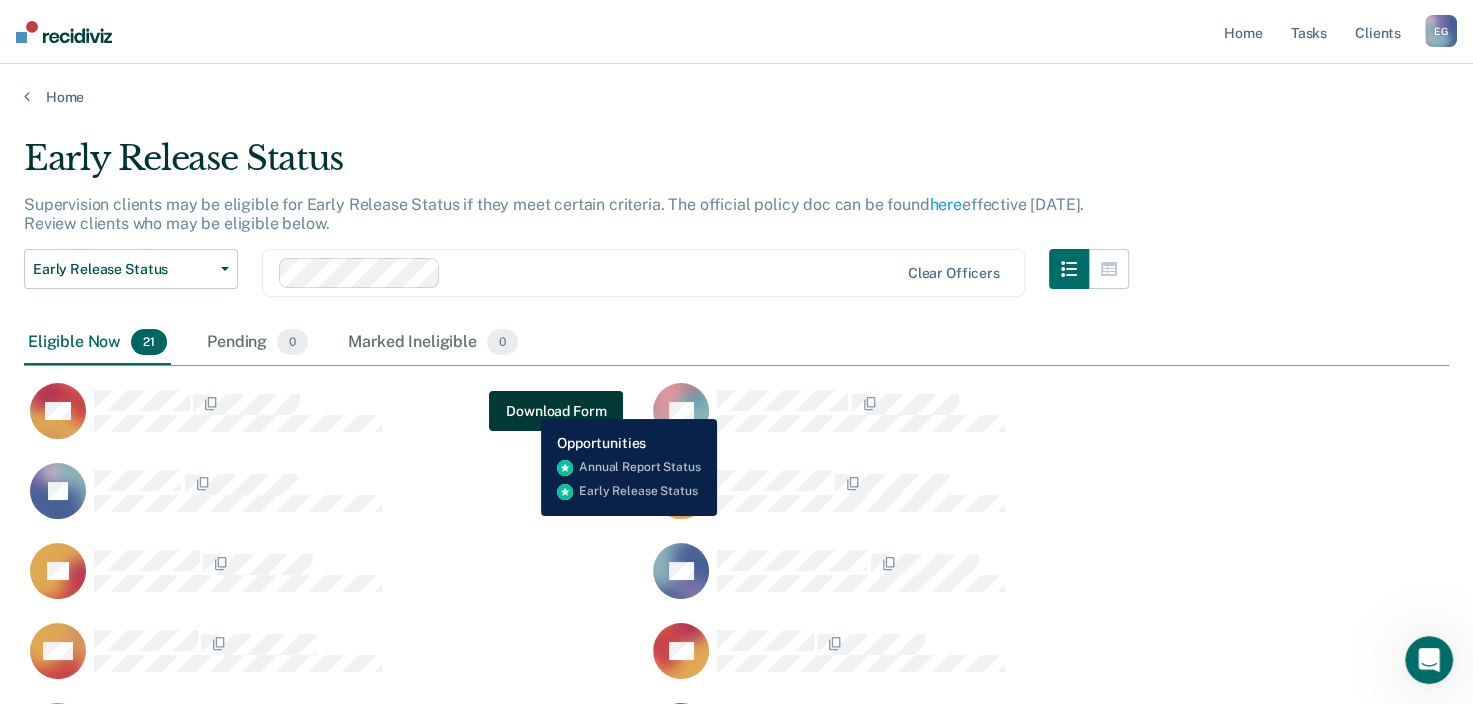 click on "Download Form" at bounding box center [556, 411] 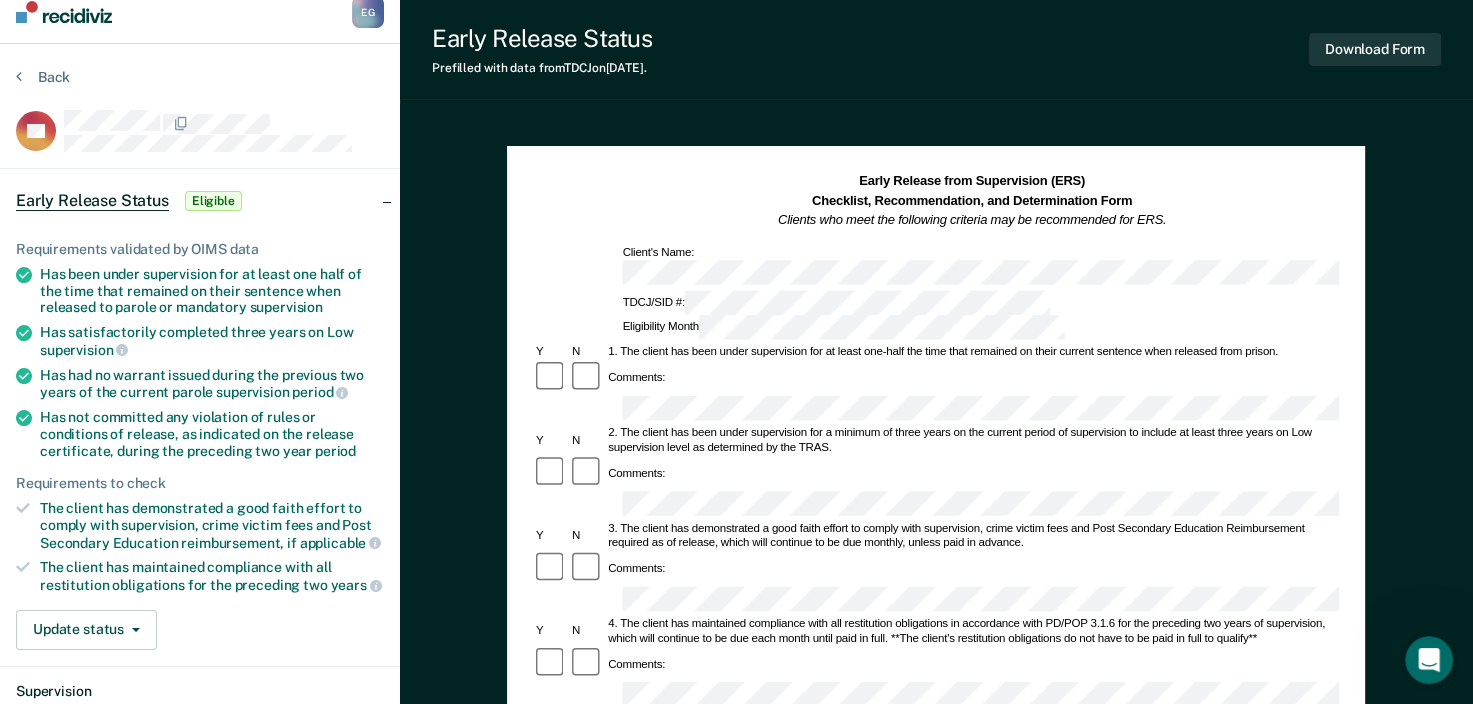 scroll, scrollTop: 0, scrollLeft: 0, axis: both 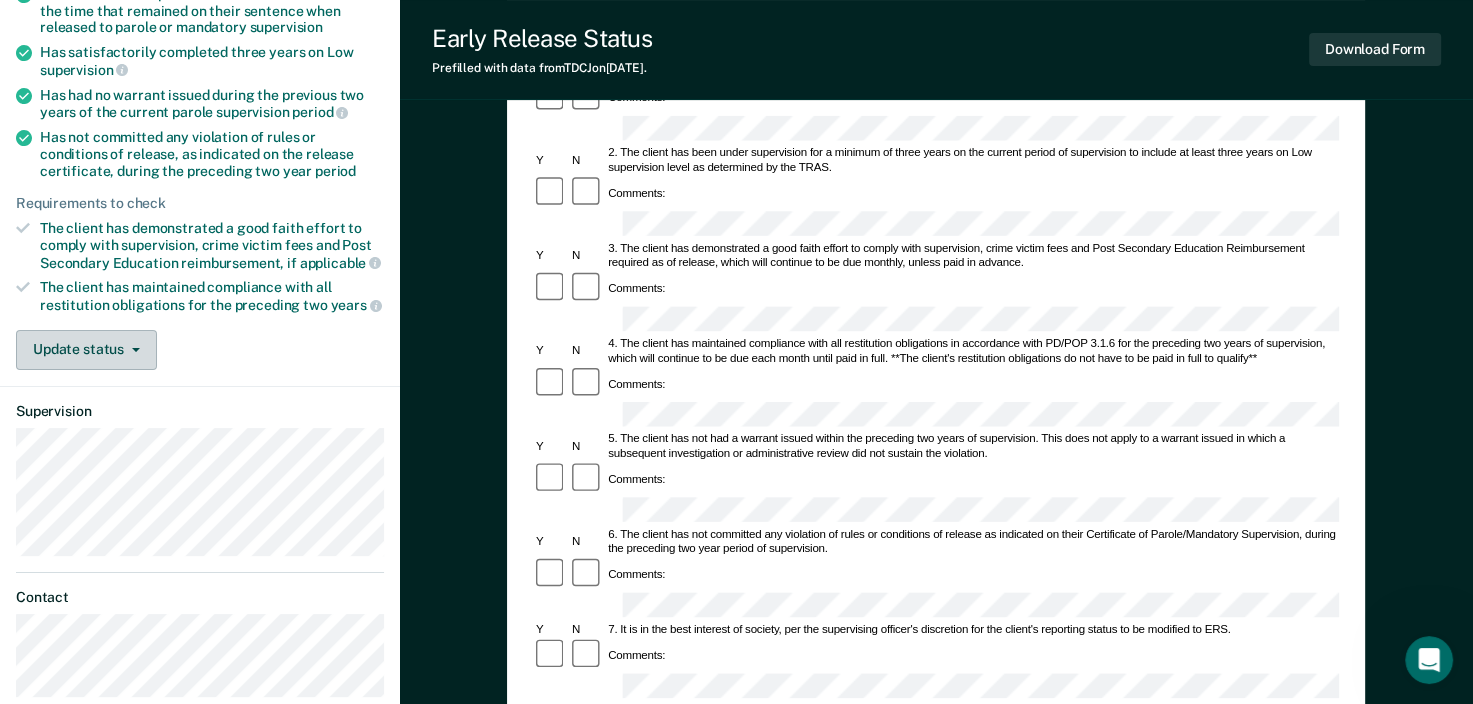 click on "Update status" at bounding box center (86, 350) 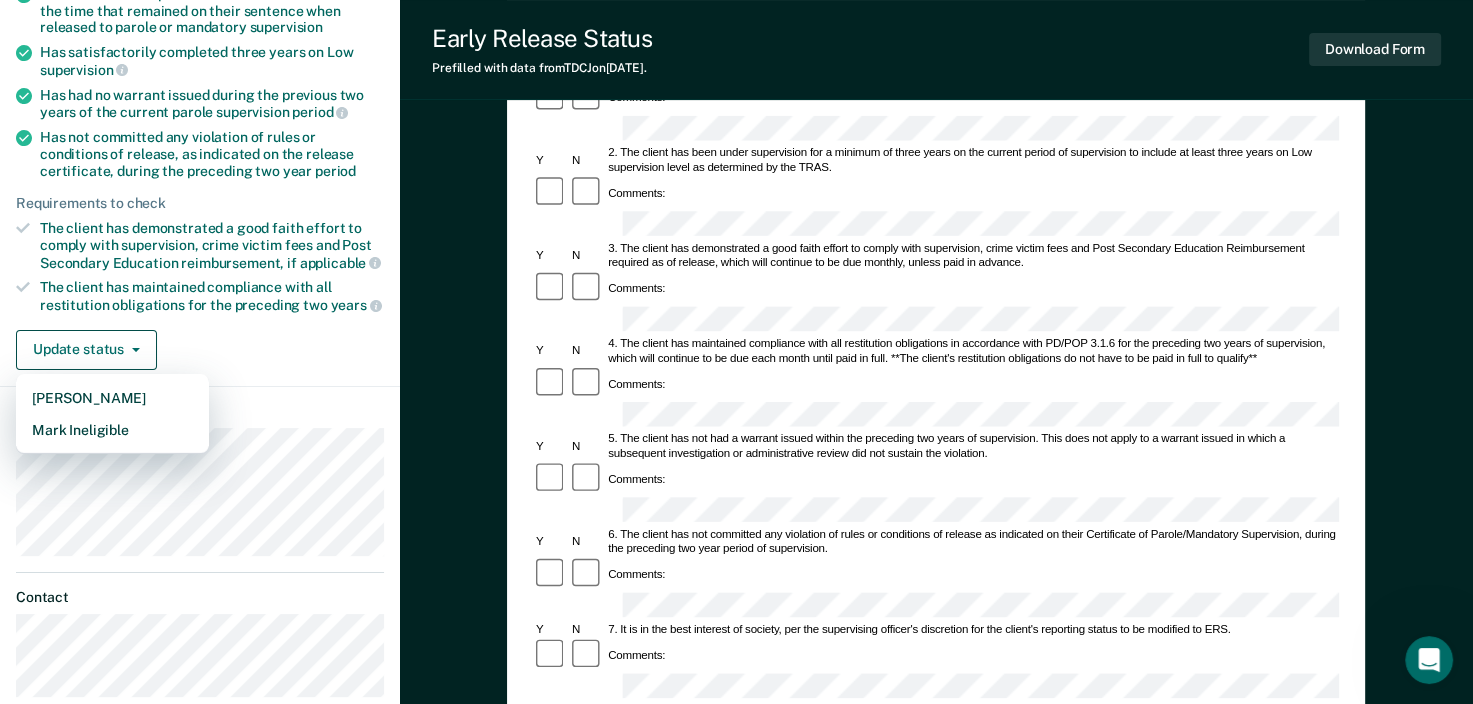click on "Update status [PERSON_NAME] Mark Ineligible" at bounding box center (200, 350) 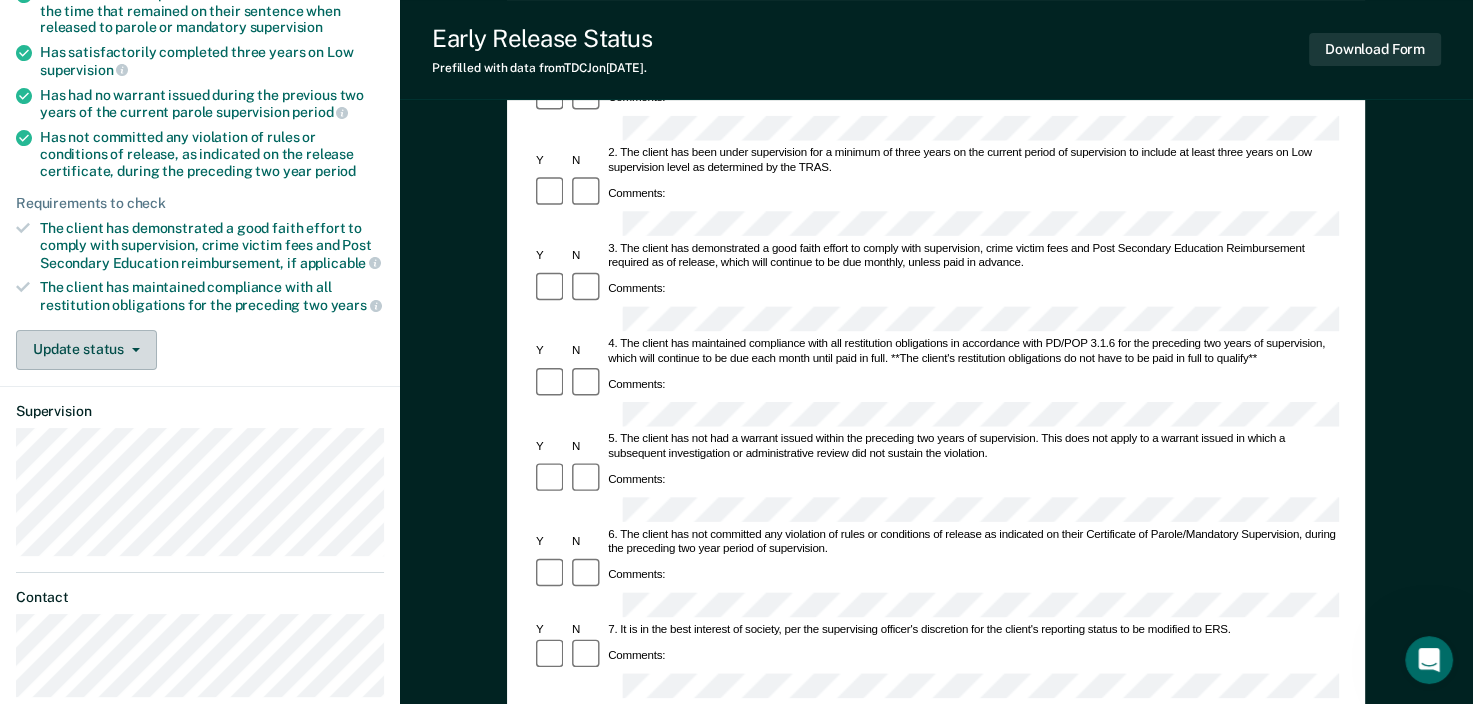click on "Update status" at bounding box center [86, 350] 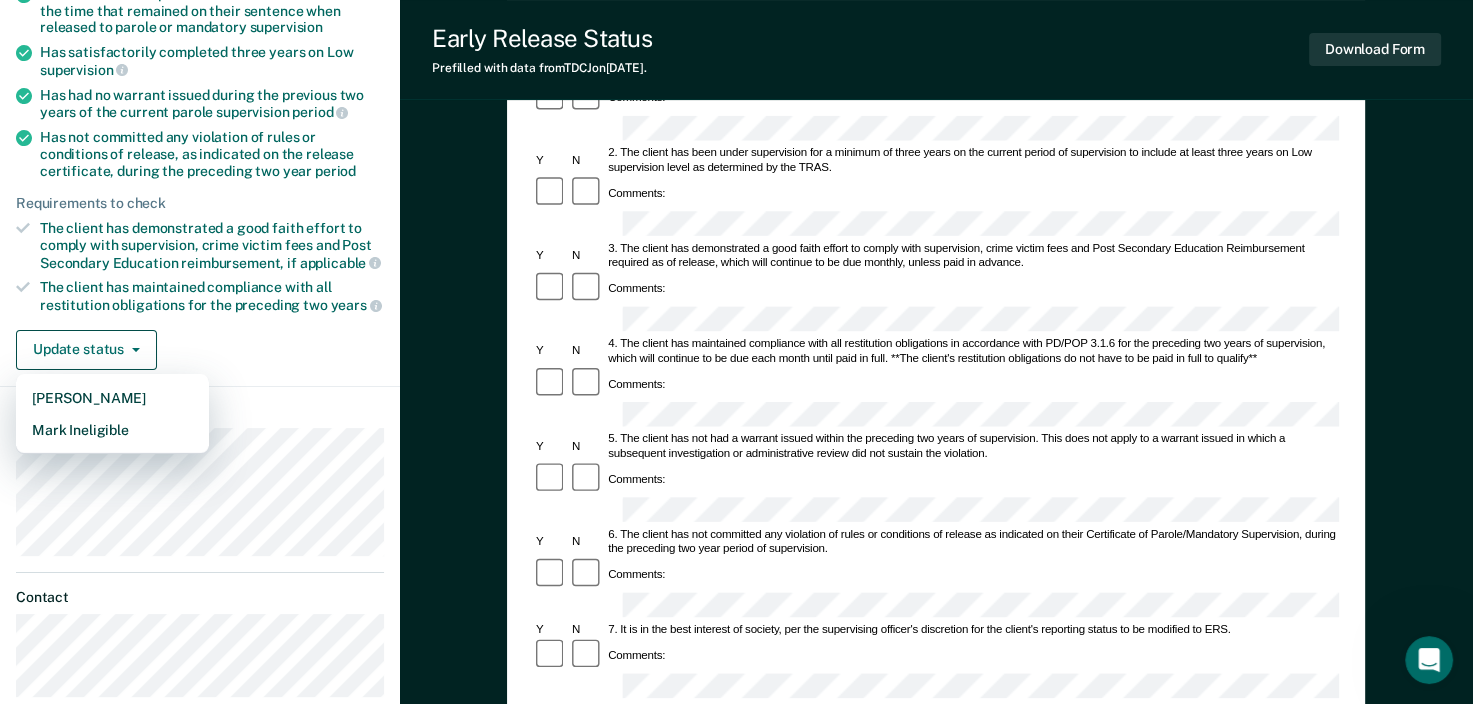 click on "Update status [PERSON_NAME] Mark Ineligible" at bounding box center (200, 350) 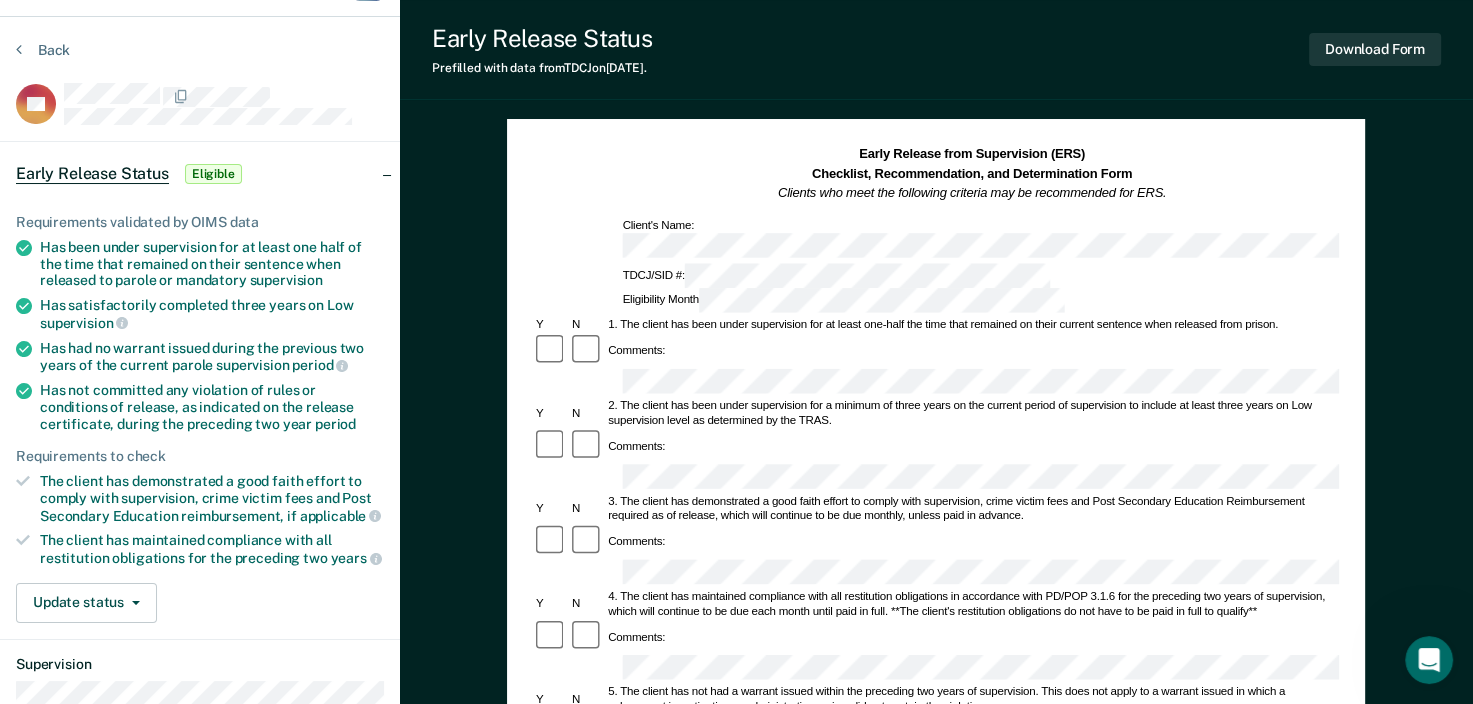 scroll, scrollTop: 0, scrollLeft: 0, axis: both 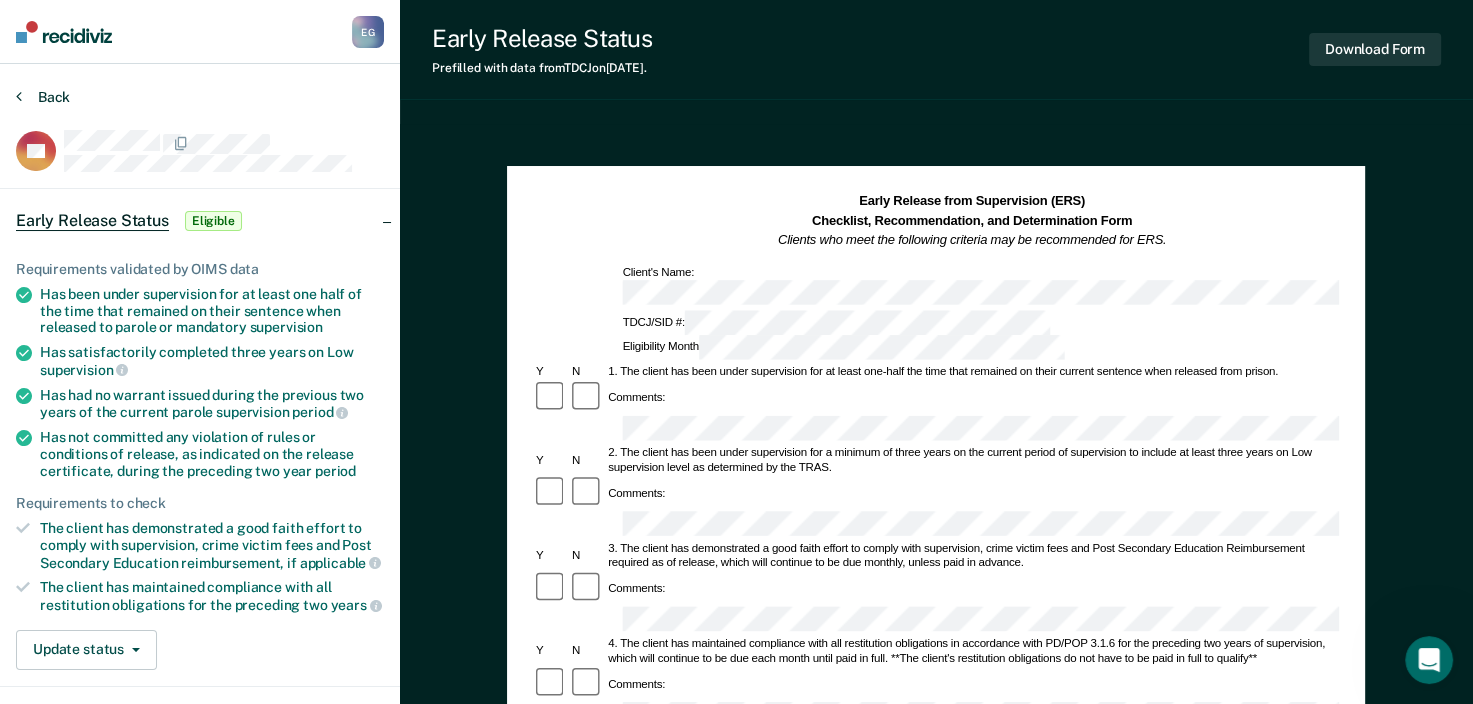 click on "Back" at bounding box center [43, 97] 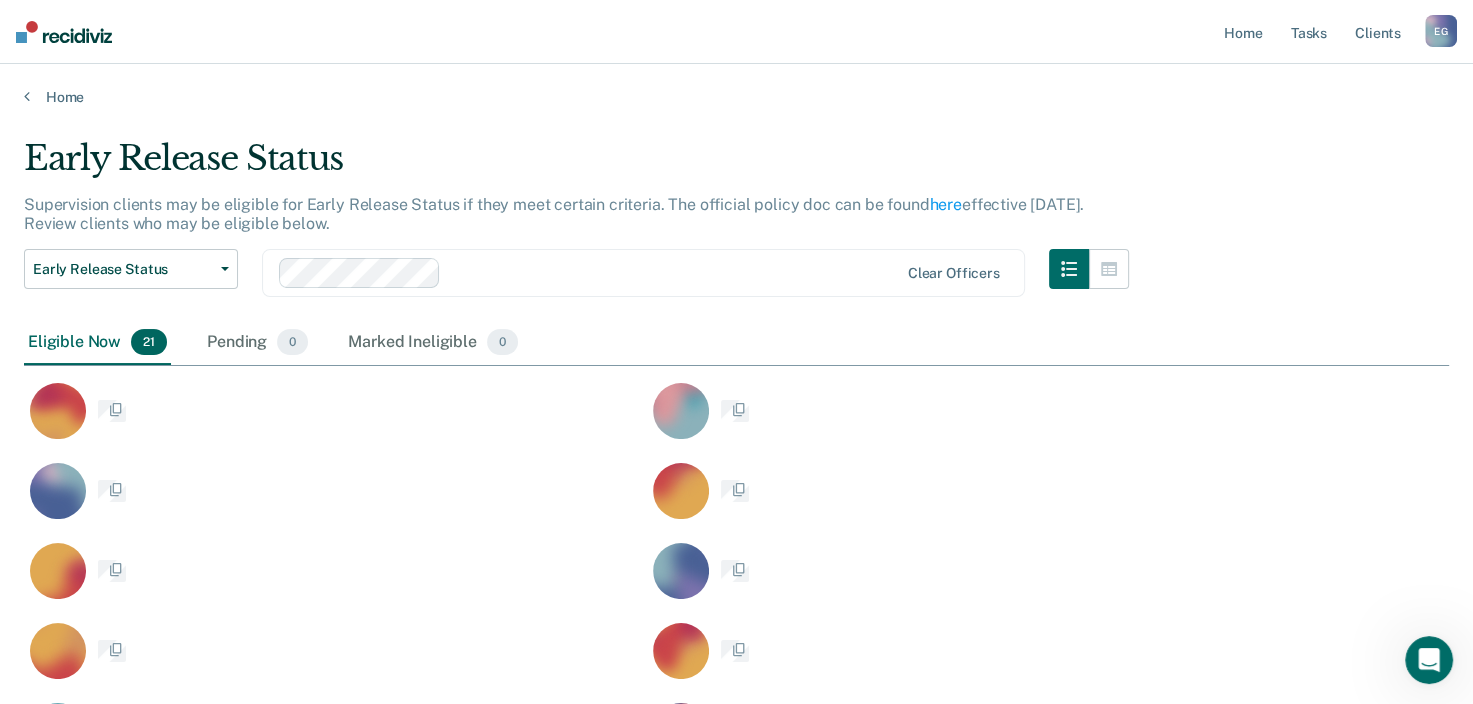 scroll, scrollTop: 16, scrollLeft: 16, axis: both 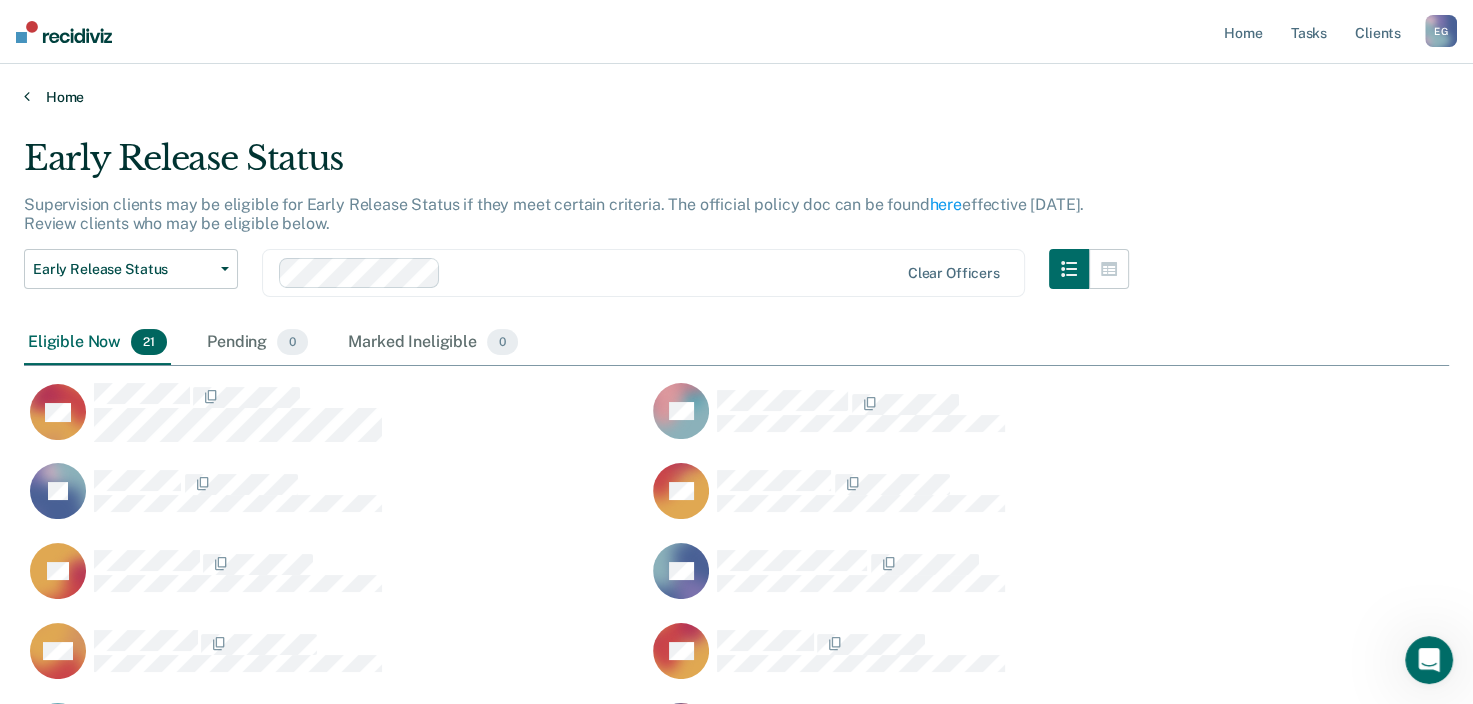 click on "Home" at bounding box center [736, 97] 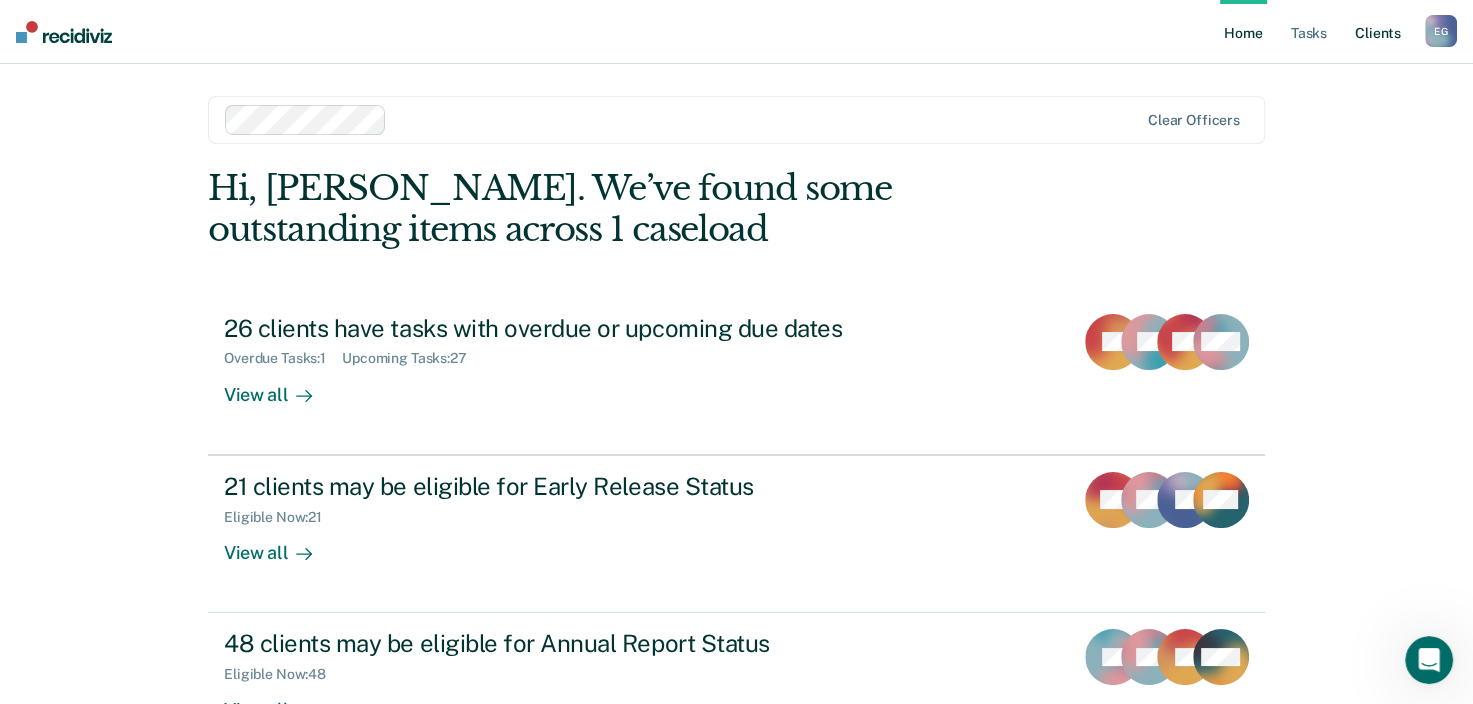 click on "Client s" at bounding box center (1378, 32) 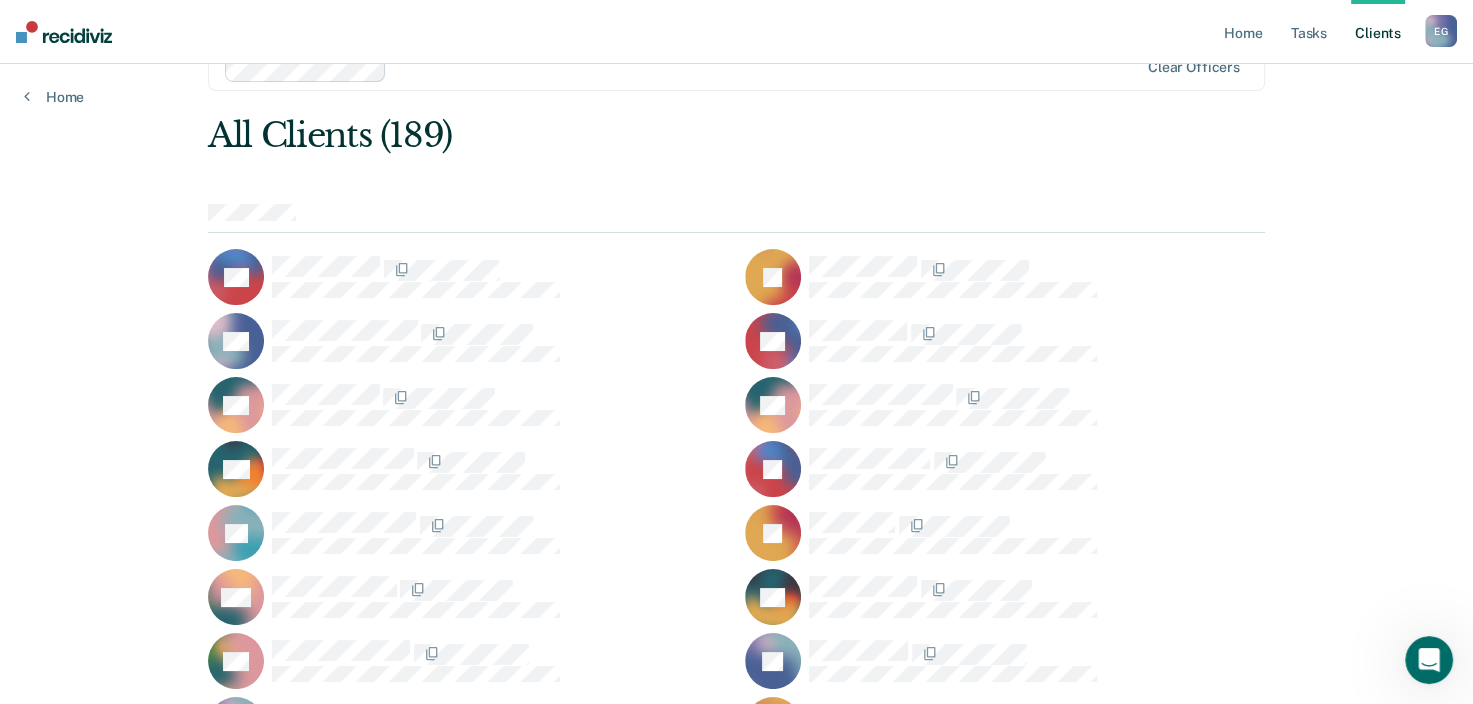 scroll, scrollTop: 0, scrollLeft: 0, axis: both 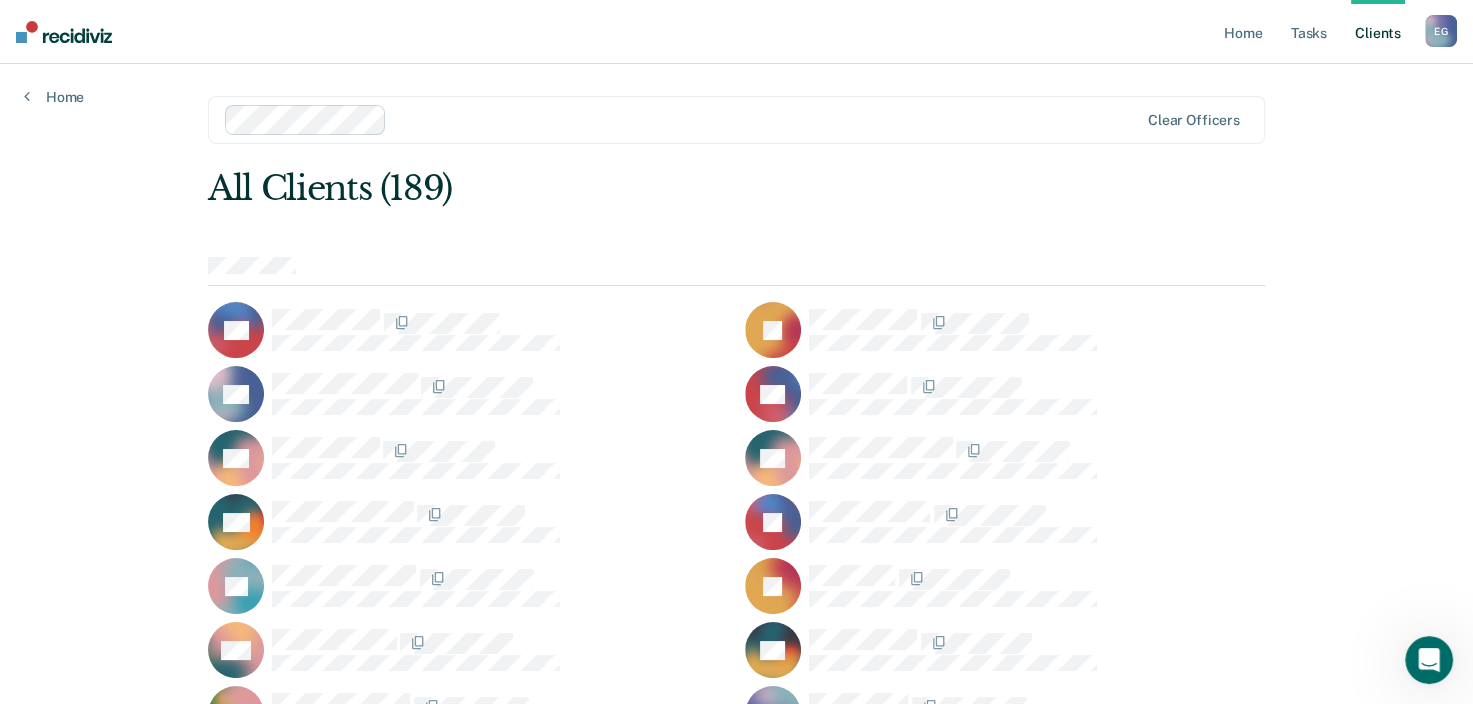 click 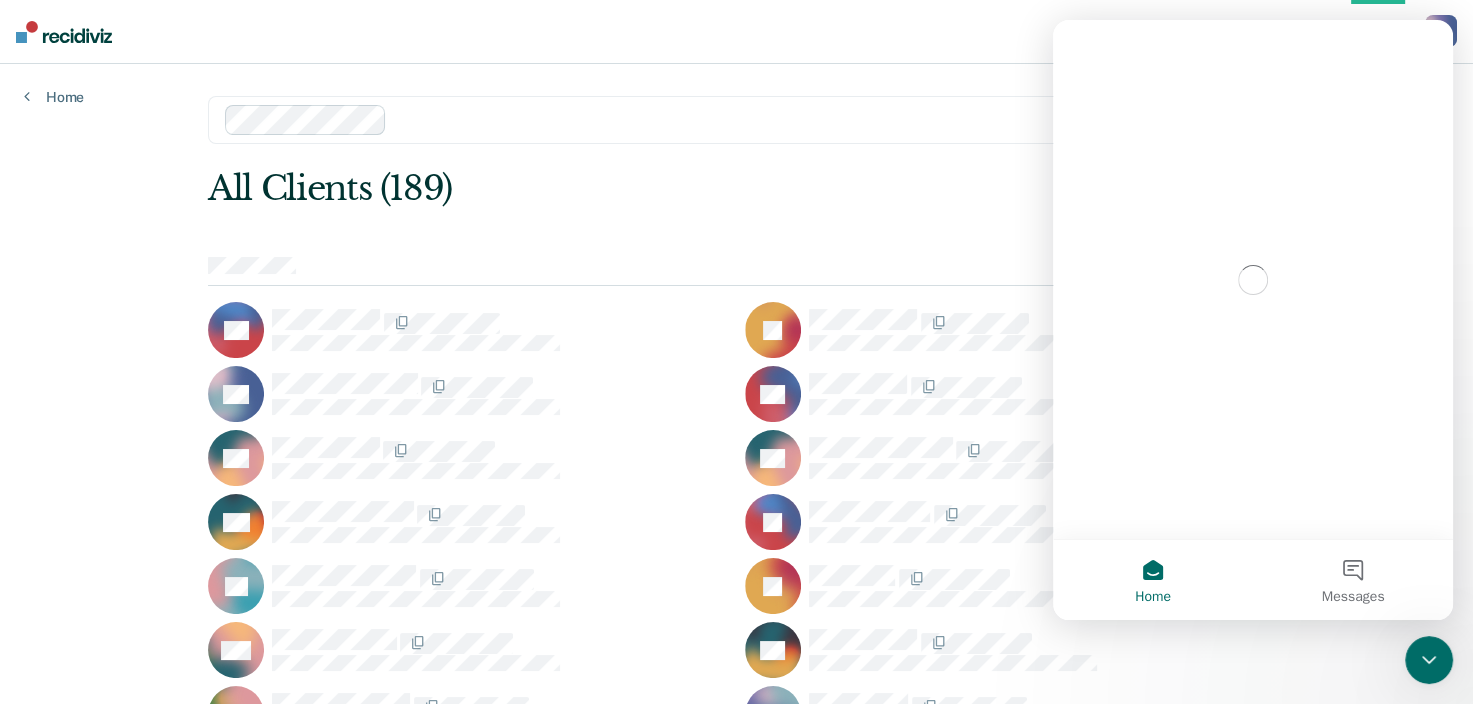 scroll, scrollTop: 0, scrollLeft: 0, axis: both 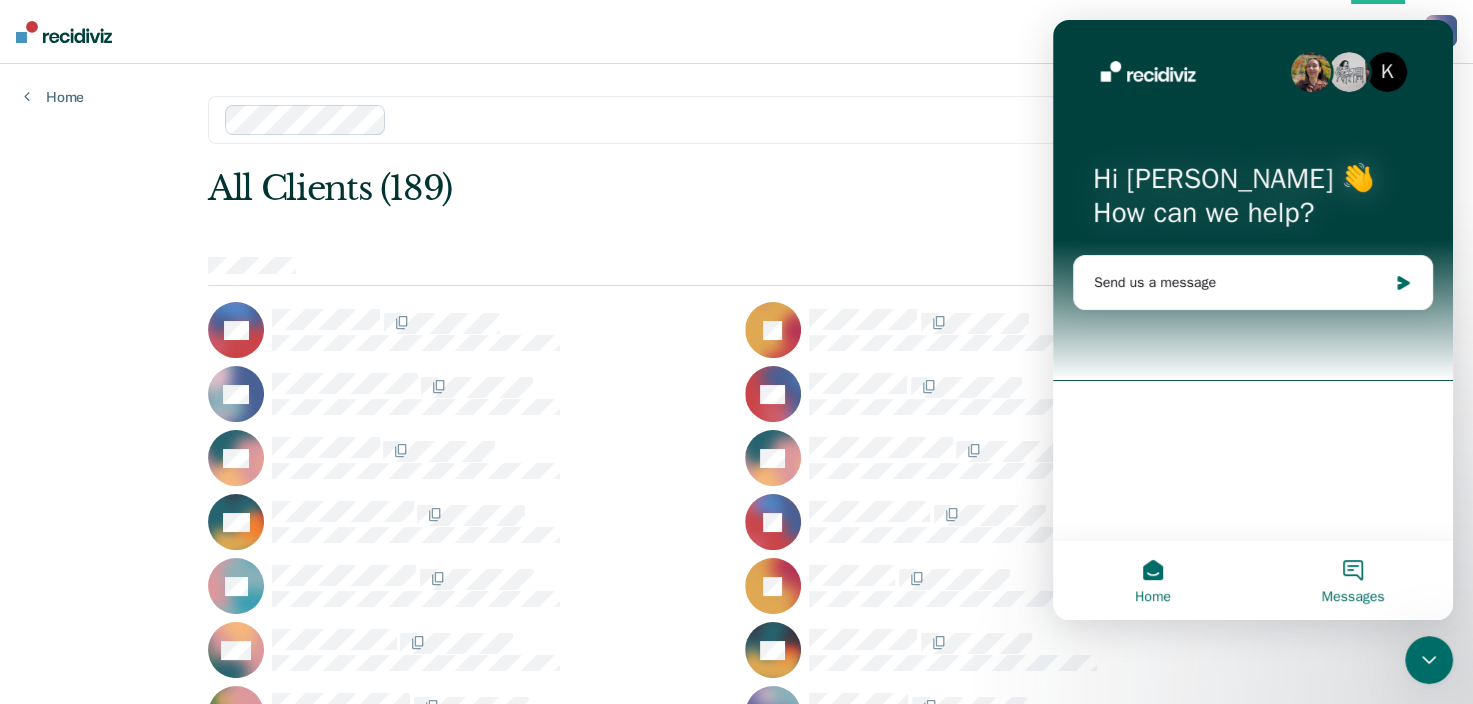 click on "Messages" at bounding box center (1353, 580) 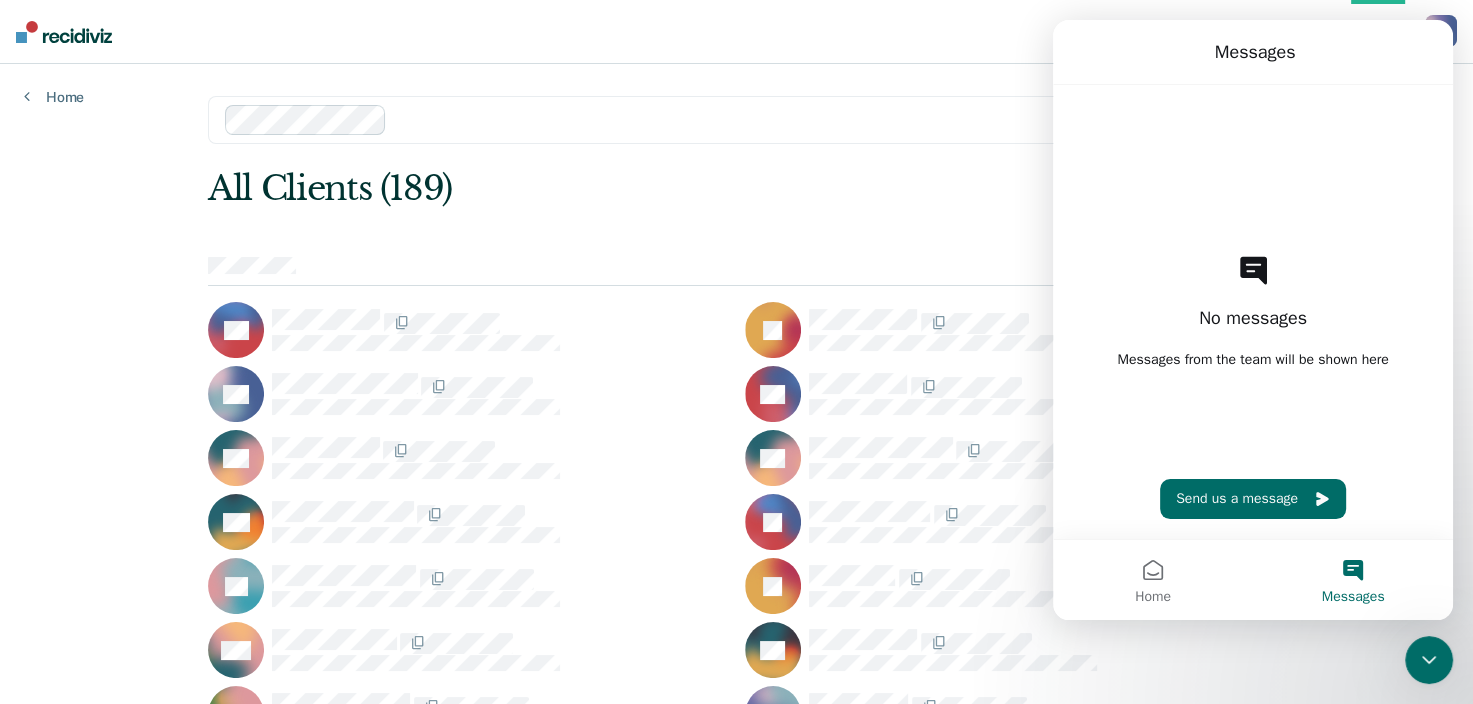 click on "All Clients (189) EA   JA   RA   DB   SB   SB   NB   JB   LB   IB   MB   BB   RC   JC   JC   TC   AC   MC   FC   RC   JC   DC   JC   [PERSON_NAME]   RC   JD   JD   WD   JE   CE   RE   AE   JF   MF   MF   EF   JF   TF   PG   RG   MG   RG   SG   MG   JG   WG   JG   JG   AG   JG   SG   PH   SH   TH   LH   BH   PH   CH   CH   MH   CH   JH   JH   LH   DH   JH   SH   HI   JJ   VJ   AJ   HJ   [PERSON_NAME]   KJ   BJ   SK   CK   DK   TK   ML   CL   TL   AL   RL   RL   AL   PL   CL   FM   FM   JM   JM   FM   BM   DM   TM   RM   TM   TM   [PERSON_NAME]   JM   MM   VM   JM   SM   EM   RM   DM   JM   RN   AN   RO   MP   PP   AP   JP   AP   MP   DP   HR   DR   RR   VR   AR   BR   FR   JR   TR   GR   PR   [PERSON_NAME]   DR   RR   ER   [PERSON_NAME]   BR   JS   ES   GS   JS   RS   SS   AS   ES   OS   RS   TS   AS   MS   CS   BS   HS   WS   MS   BS   DS   AS   DS   JS   MS   DT   JT   QT   LT   AT   RT   ST   LT   GT   TU   MV   MV   MV   JV   JV   RV   JV   OV   AV   RW   AW   RW   BW   JW   CY   KY   CZ" at bounding box center [736, 3272] 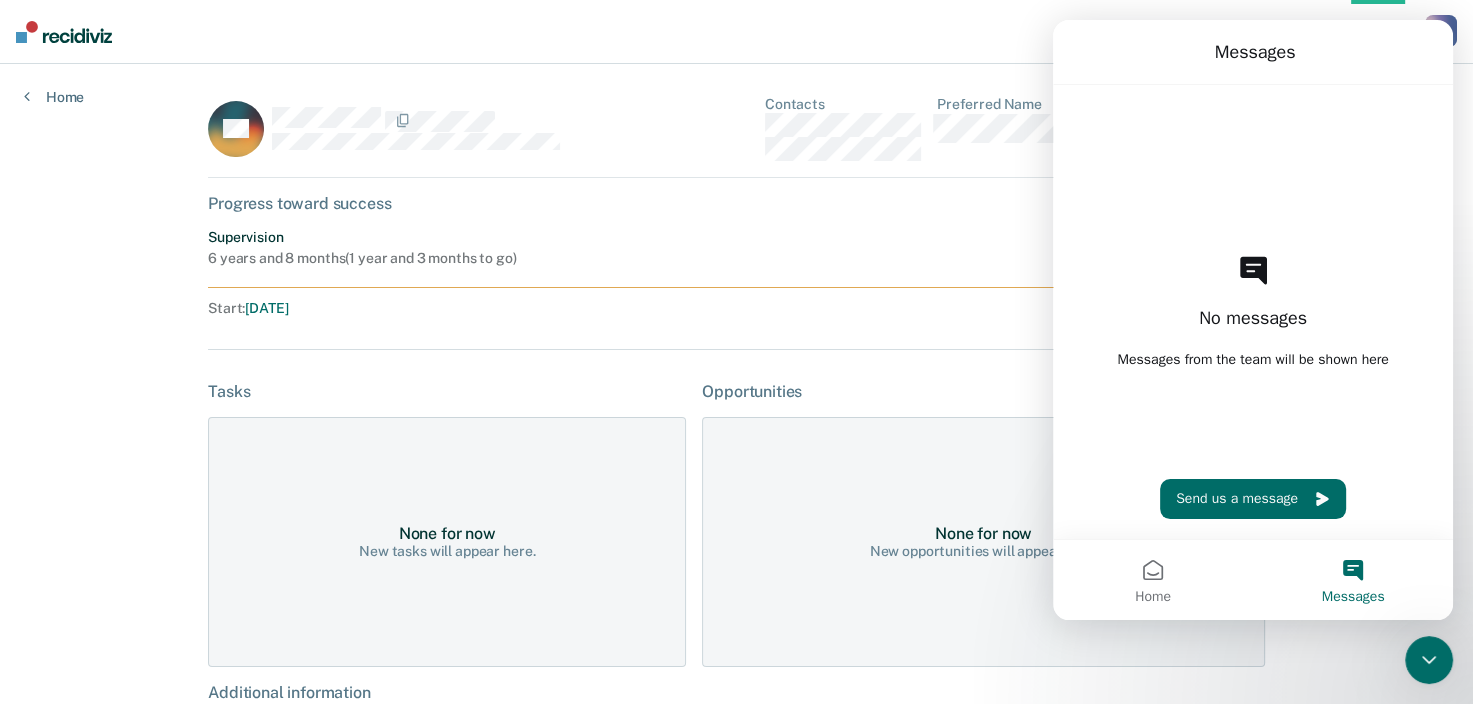 click on "BB   Contacts Preferred Name Preferred Contact None Call Text Email None Progress toward success Supervision 6 years and 8 months  ( 1 year and 3 months to go ) Assigned to  Start :  [DATE] End :  [DATE] Tasks None for now New tasks will appear here. Additional information Housing   Opportunities None for now New opportunities will appear here." at bounding box center [736, 467] 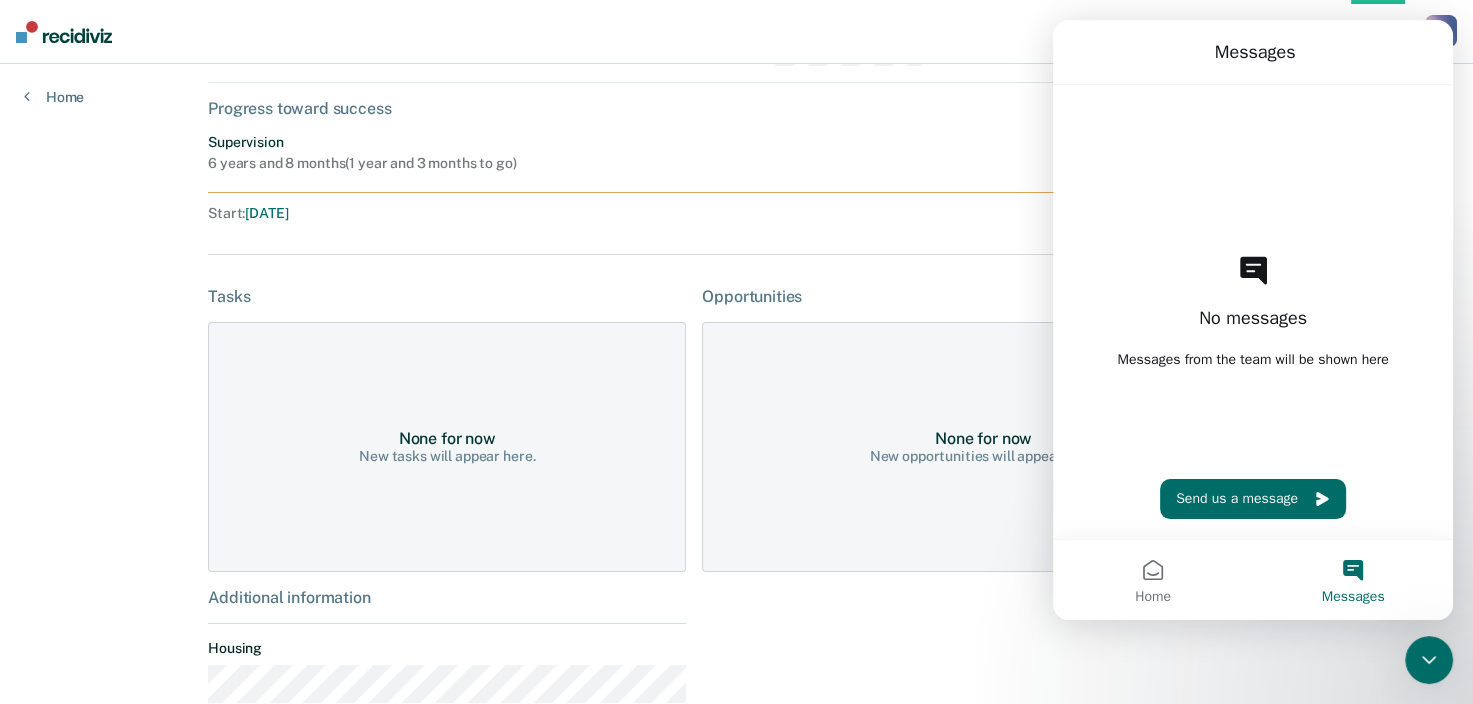 scroll, scrollTop: 0, scrollLeft: 0, axis: both 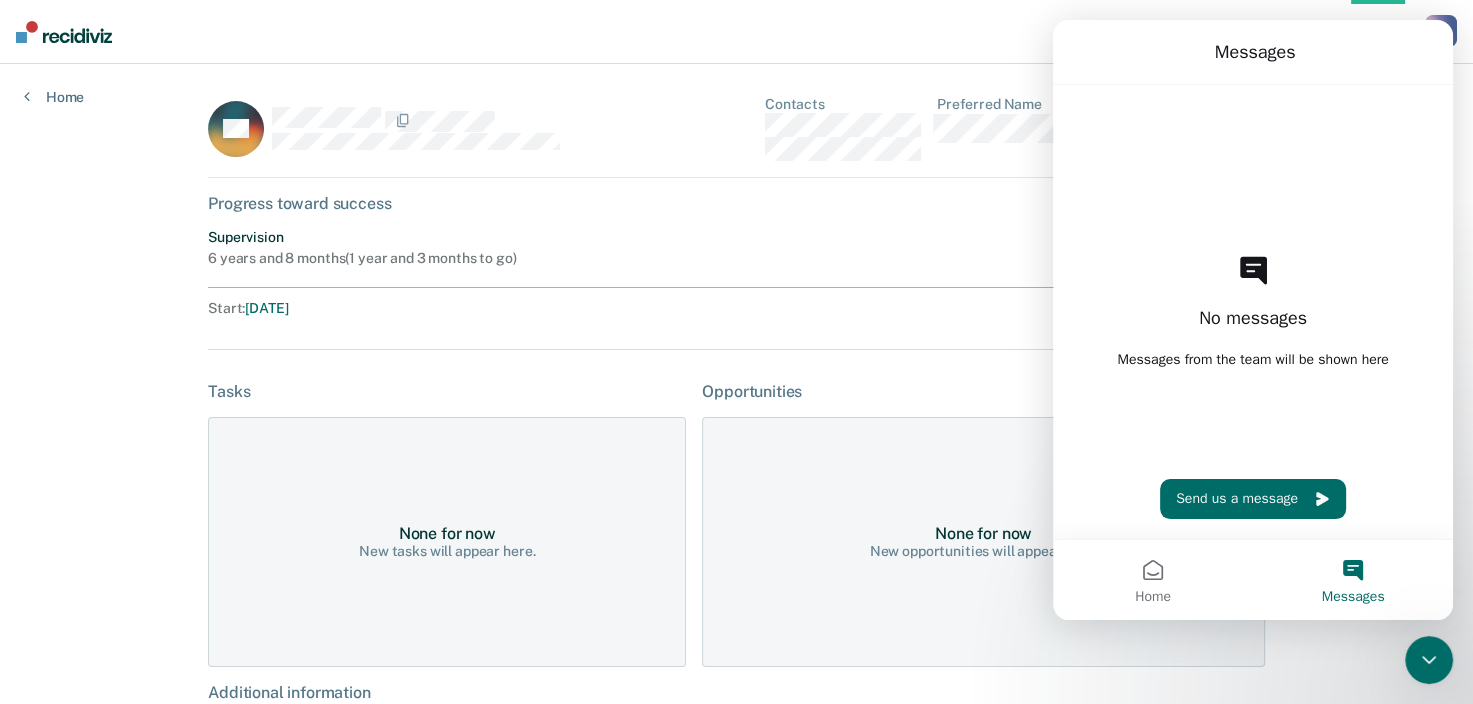 click 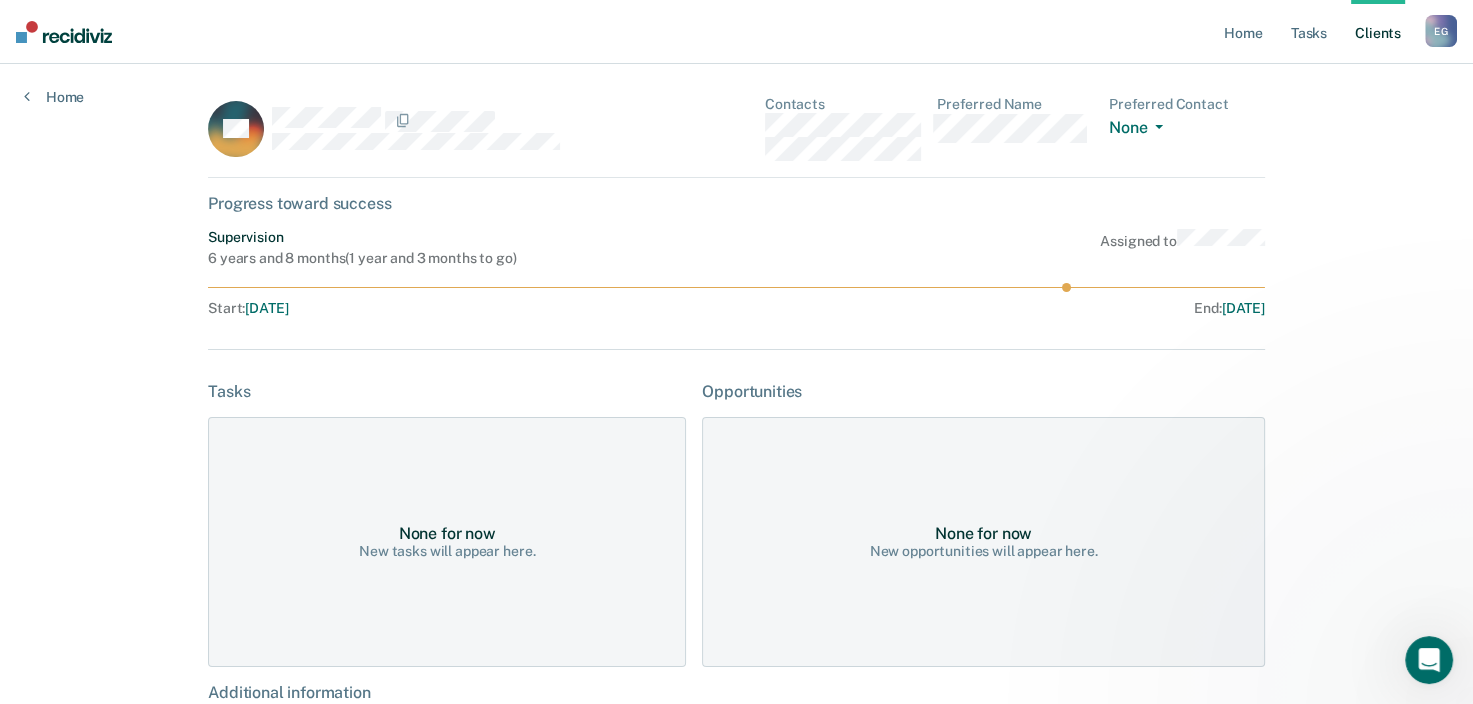 scroll, scrollTop: 0, scrollLeft: 0, axis: both 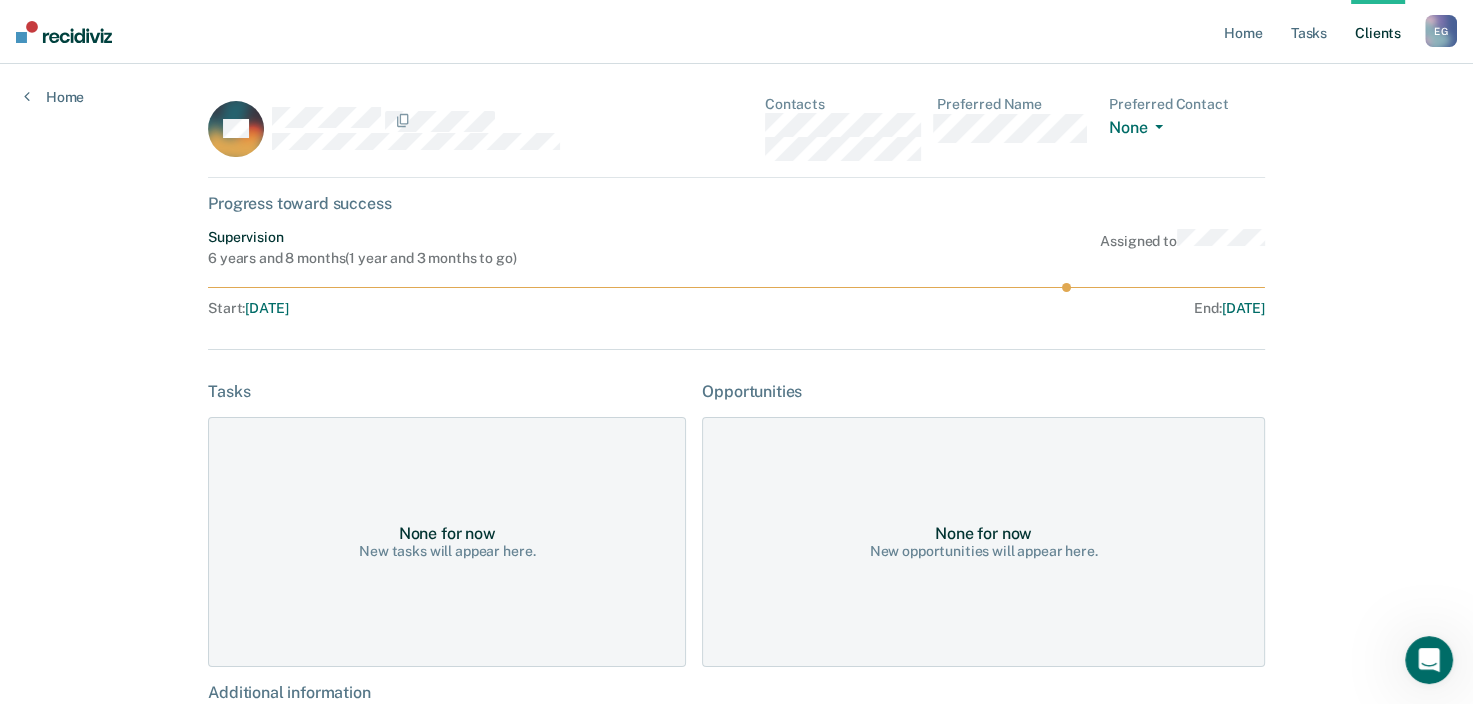 click 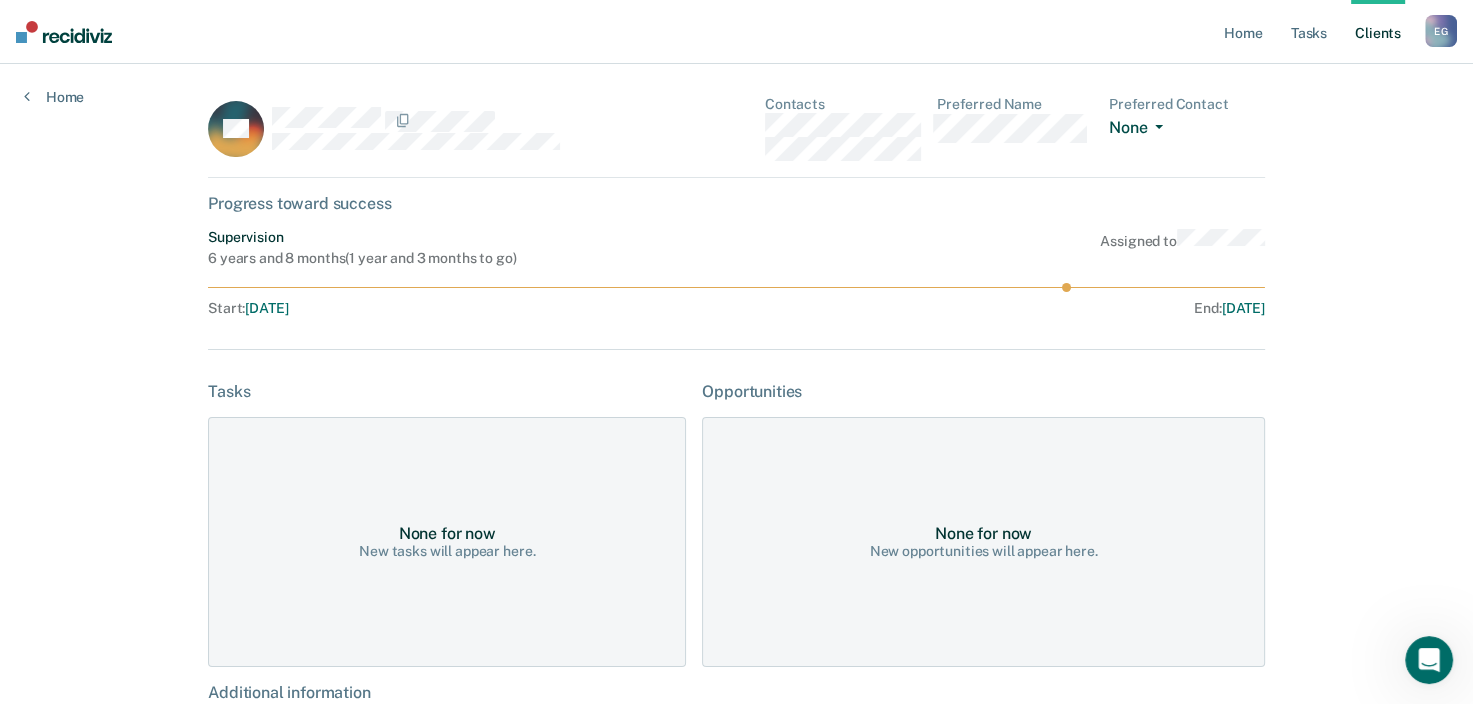 click on "None" at bounding box center (1140, 129) 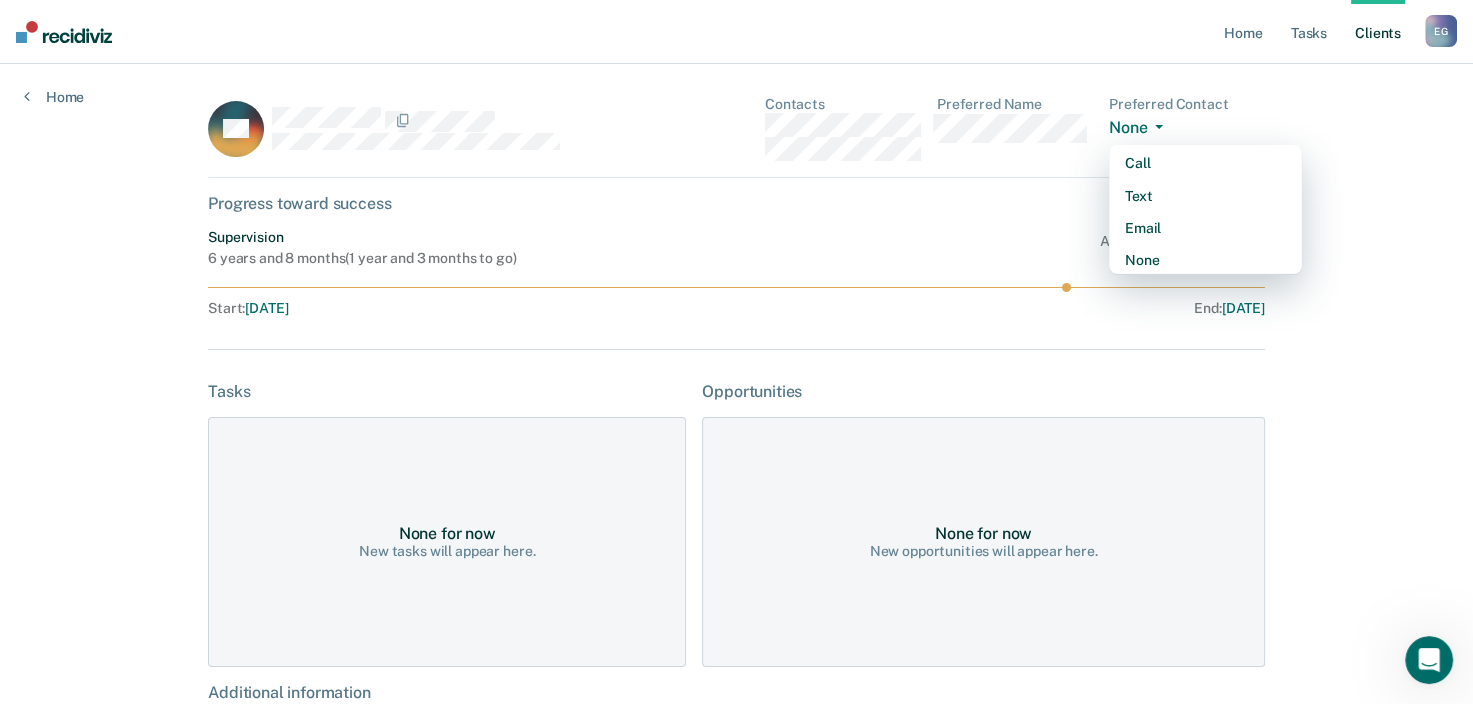 click on "BB   Contacts Preferred Name Preferred Contact None Call Text Email None Progress toward success Supervision 6 years and 8 months  ( 1 year and 3 months to go ) Assigned to  Start :  [DATE] End :  [DATE] Tasks None for now New tasks will appear here. Additional information Housing   Opportunities None for now New opportunities will appear here." at bounding box center (736, 467) 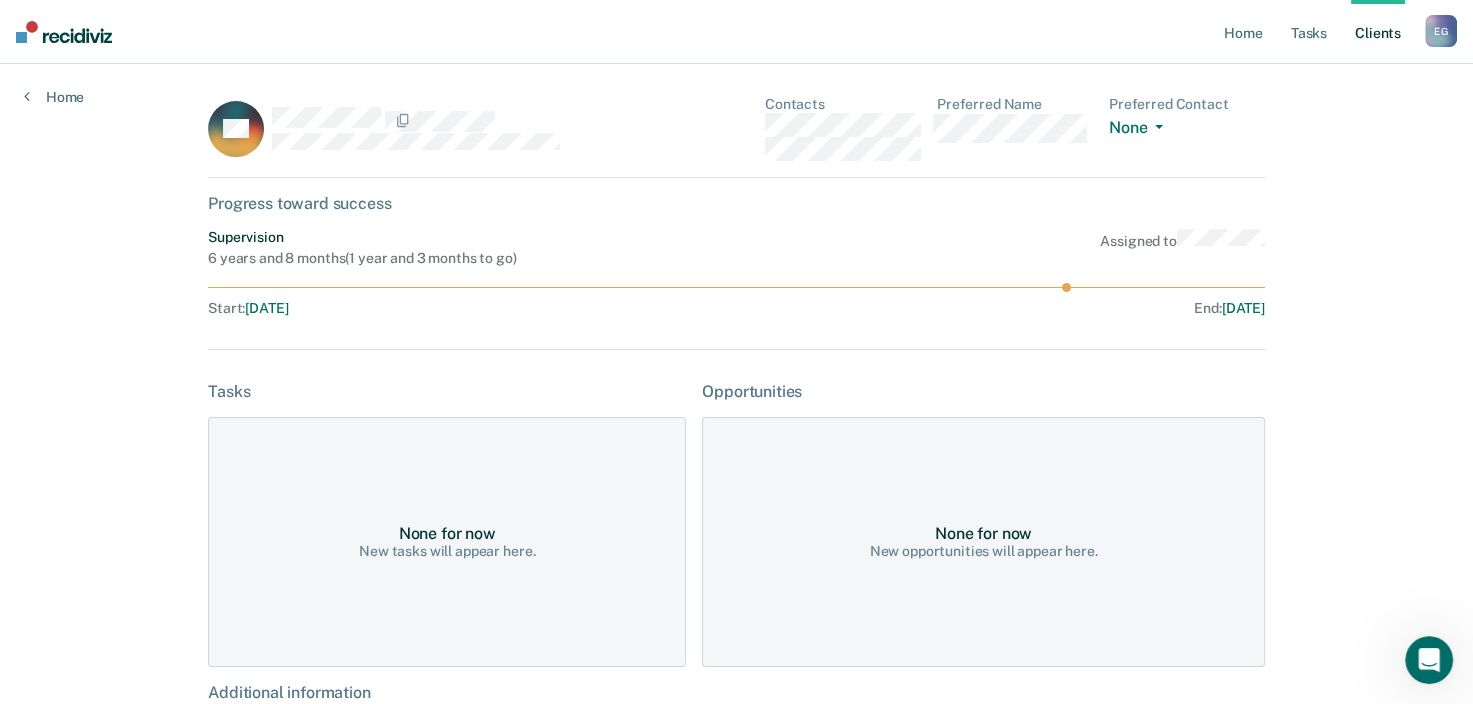drag, startPoint x: 1071, startPoint y: 287, endPoint x: 1053, endPoint y: 288, distance: 18.027756 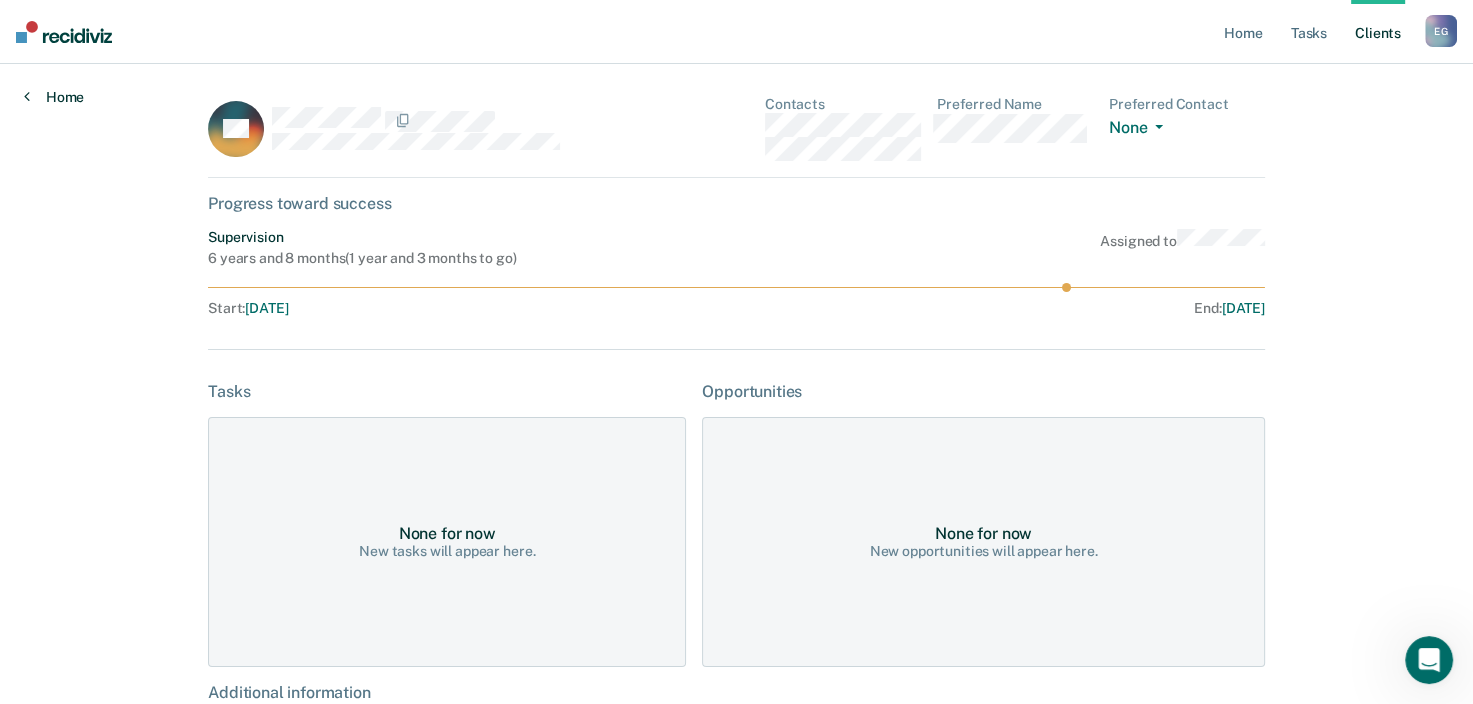click on "Home" at bounding box center [54, 97] 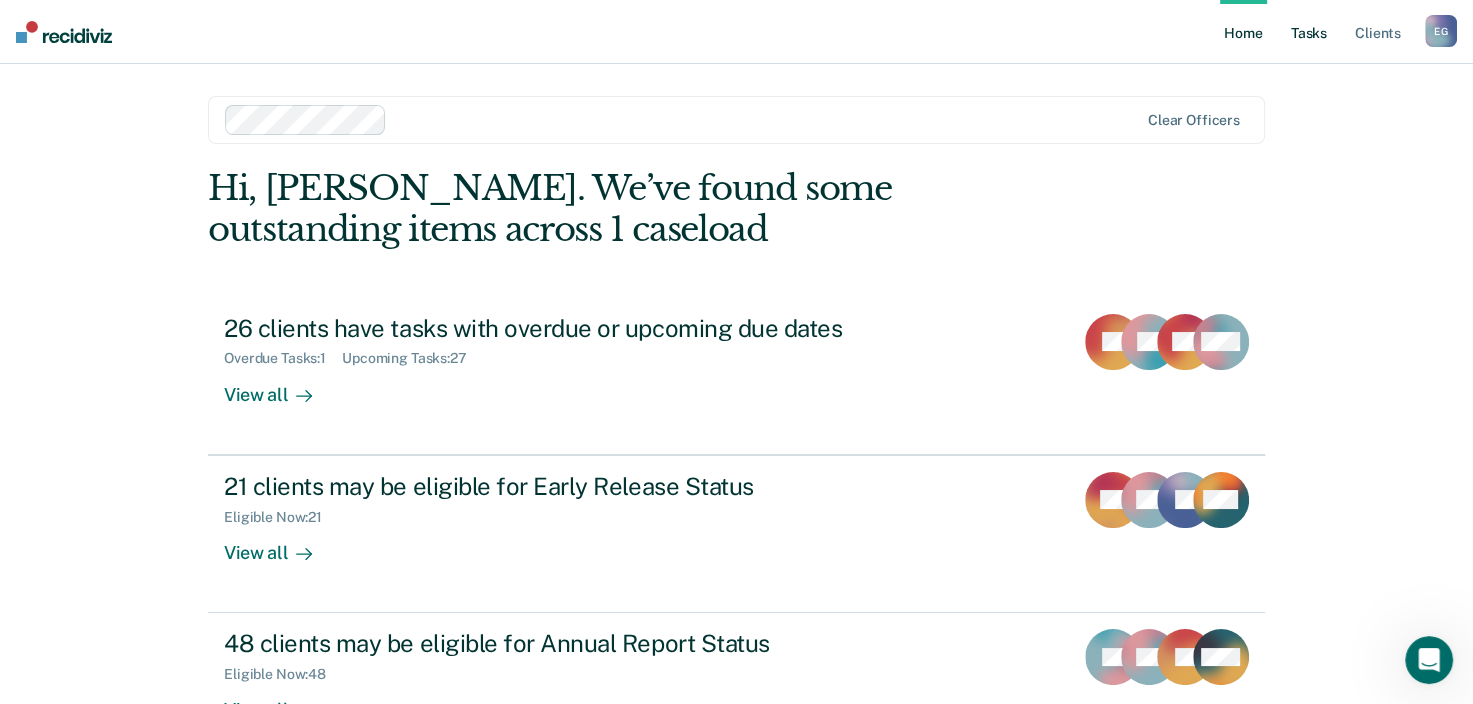 click on "Tasks" at bounding box center [1309, 32] 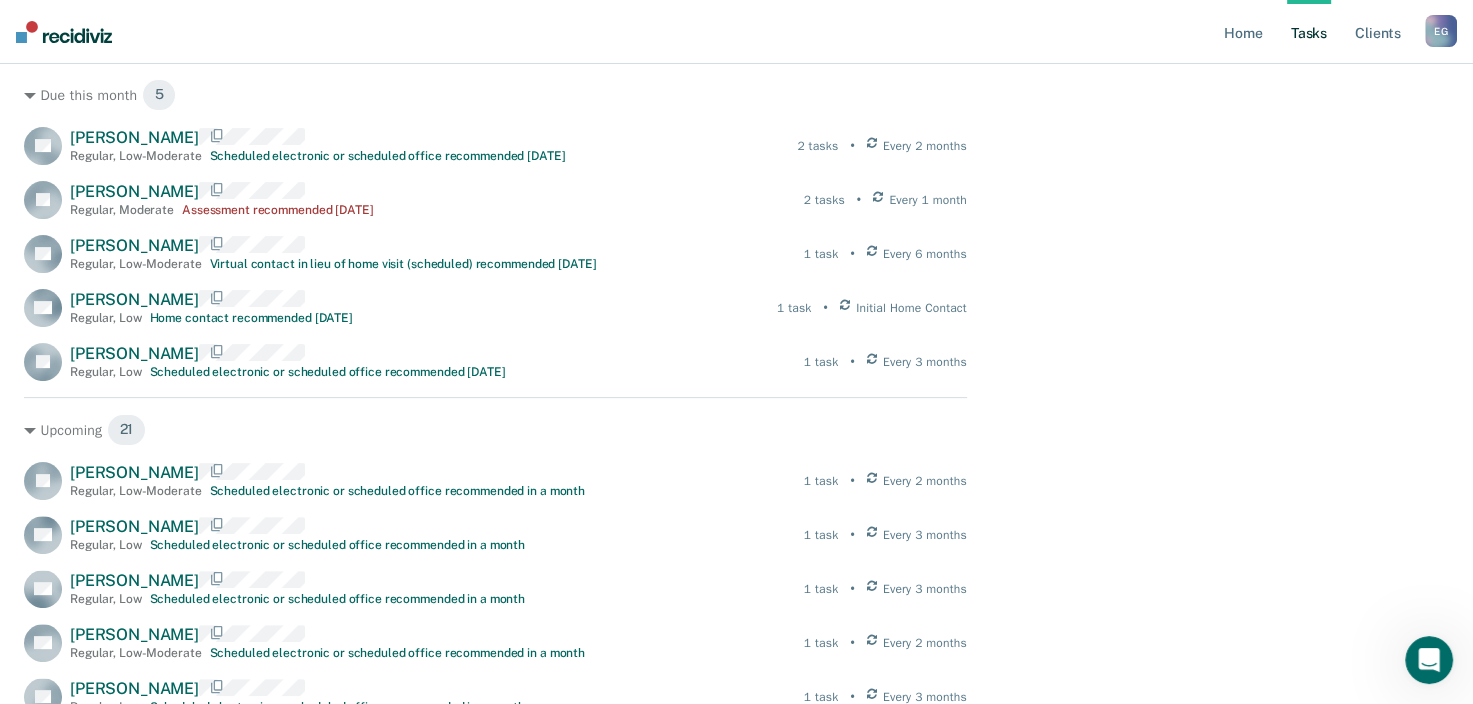 scroll, scrollTop: 400, scrollLeft: 0, axis: vertical 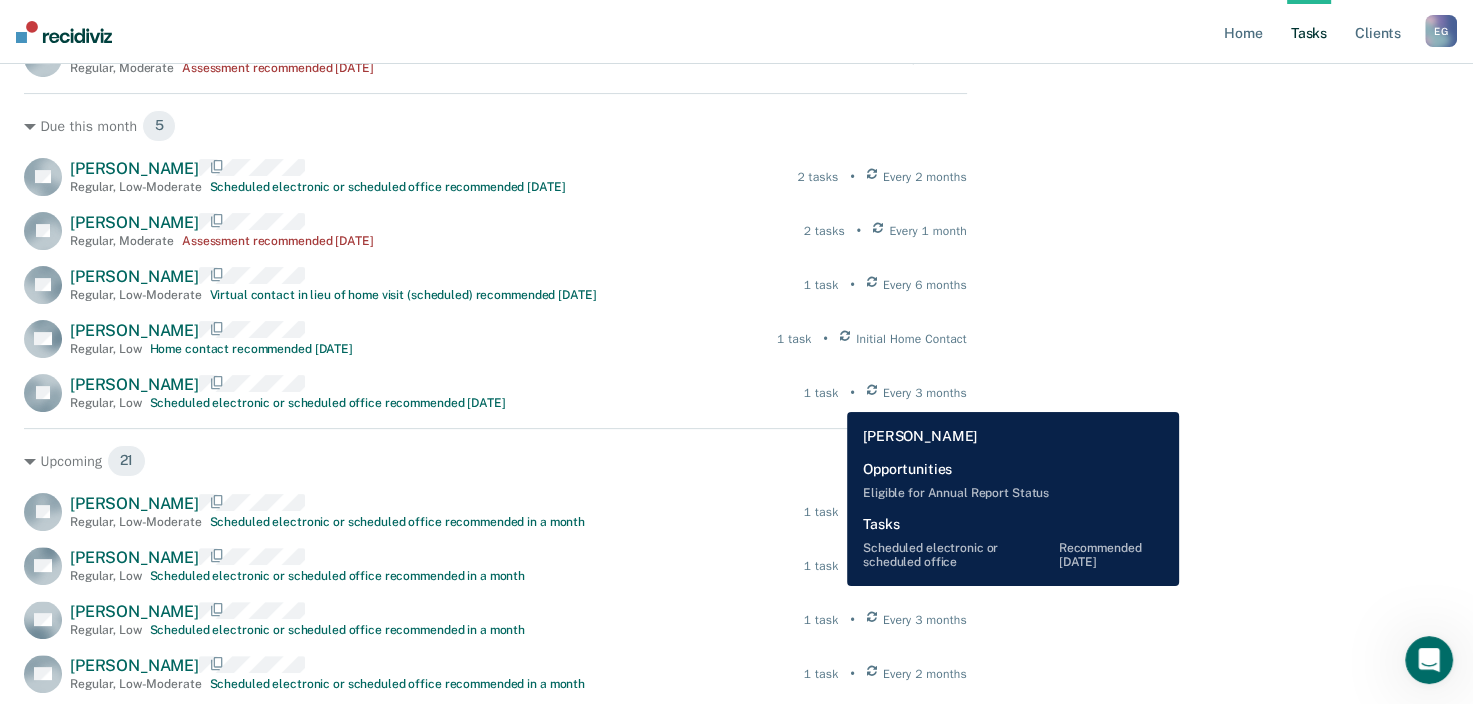 click on "1 task" at bounding box center (821, 393) 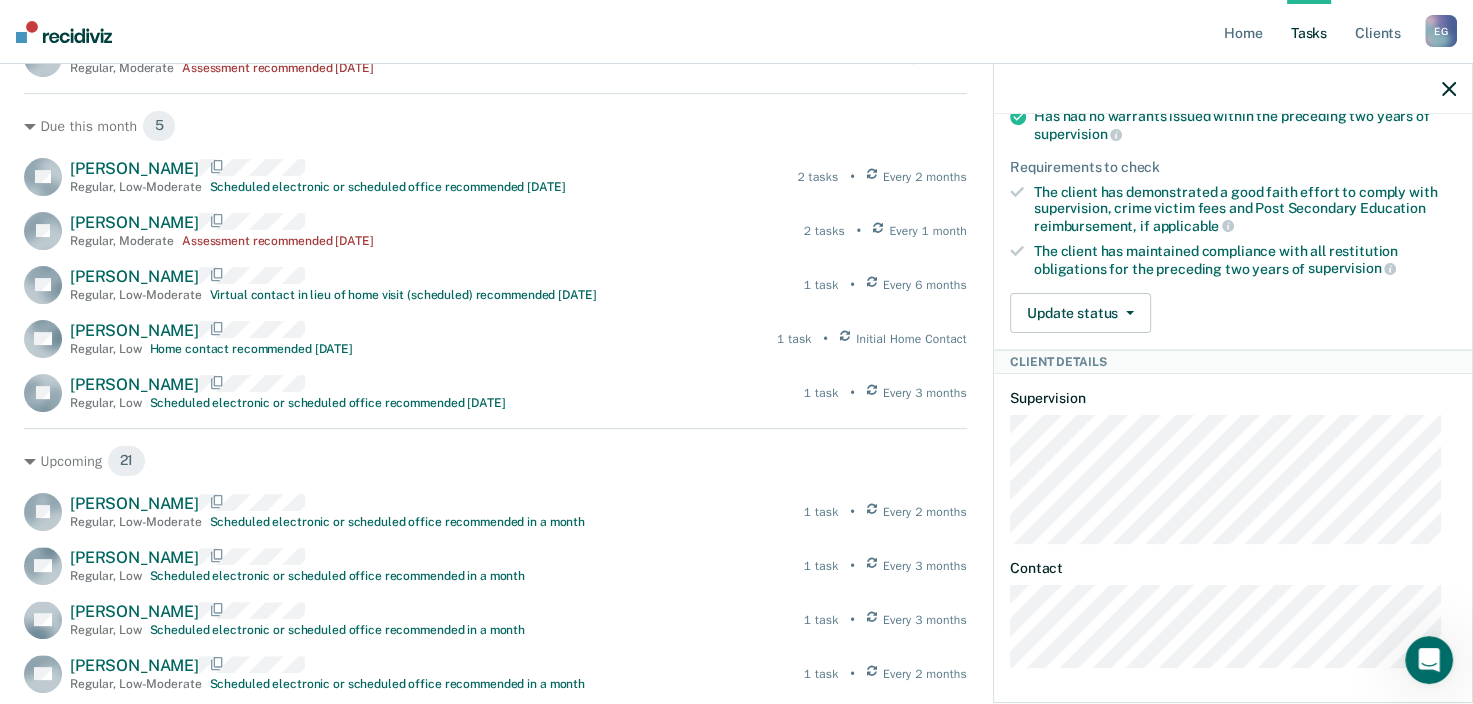 scroll, scrollTop: 404, scrollLeft: 0, axis: vertical 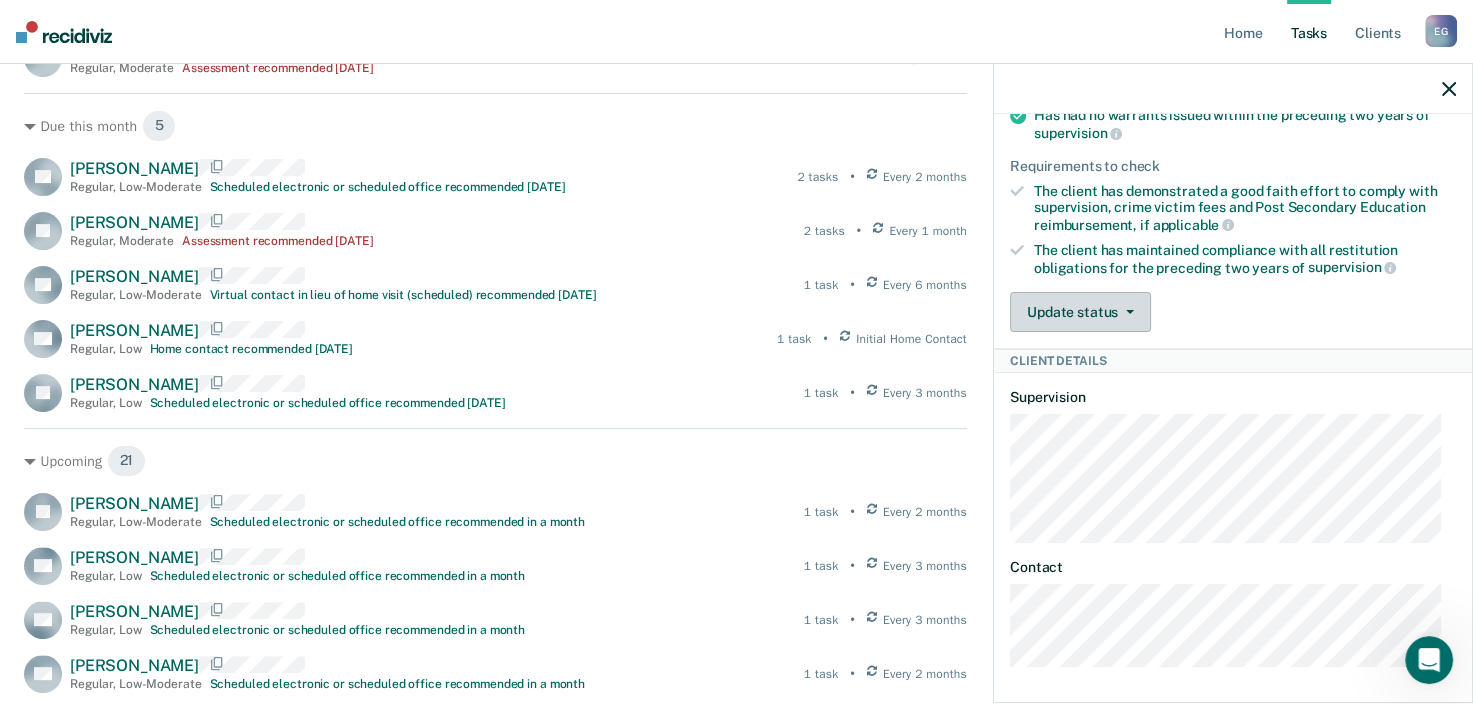click on "Update status" at bounding box center [1080, 312] 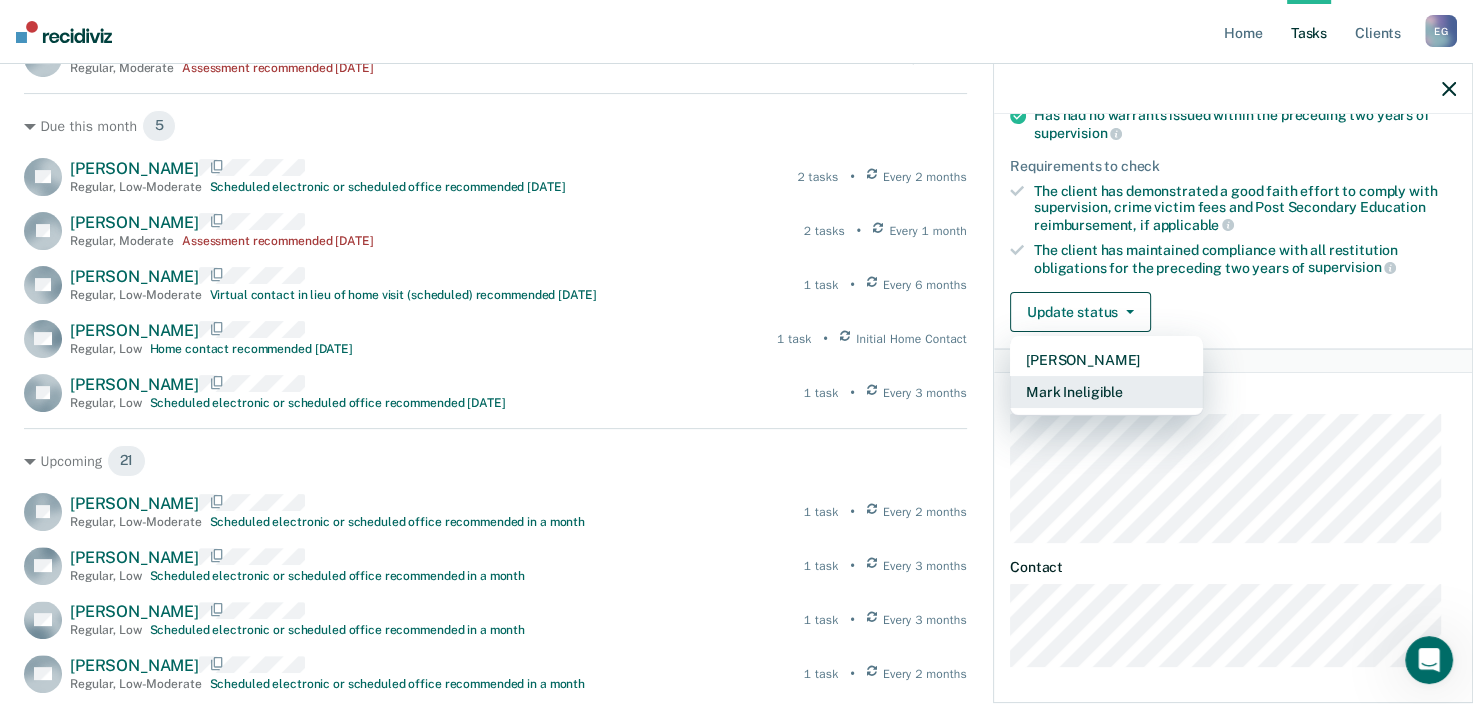 click on "Mark Ineligible" at bounding box center [1106, 392] 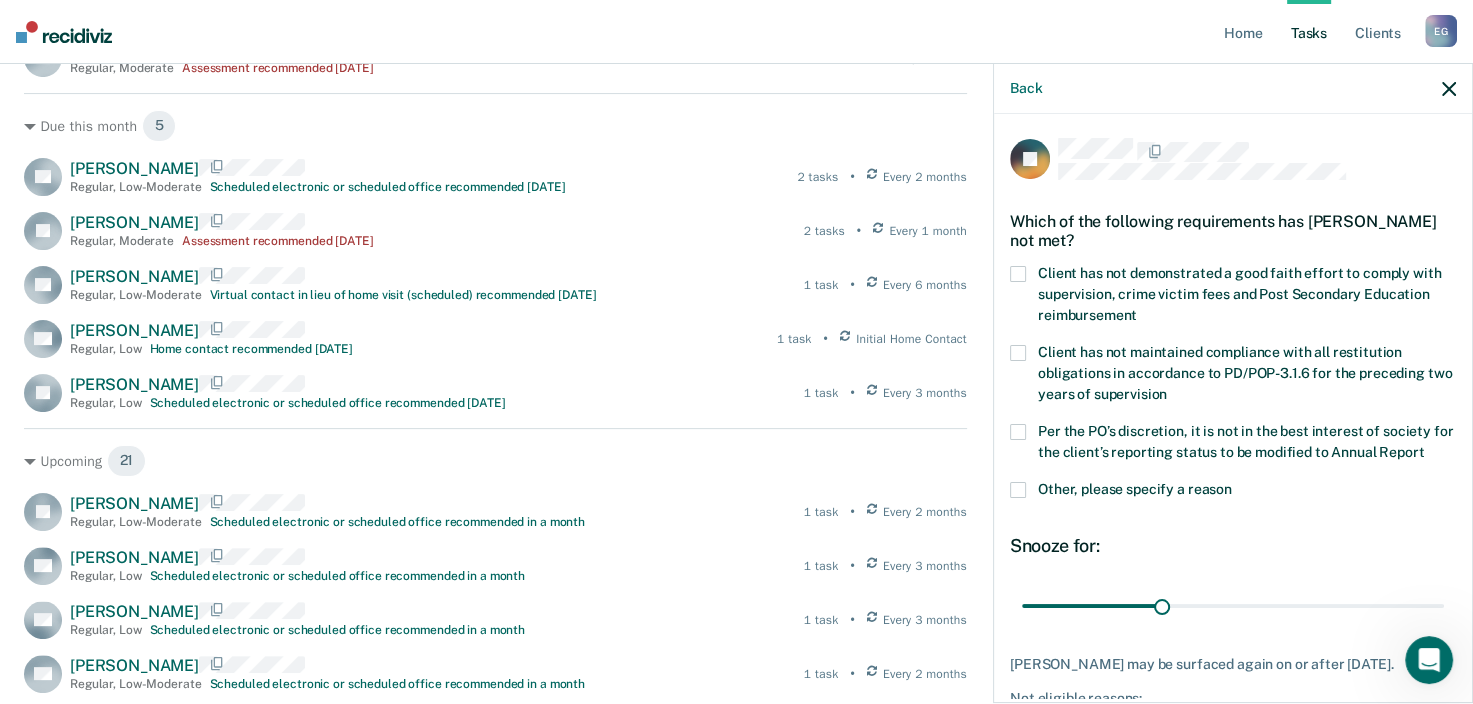 click at bounding box center (1018, 274) 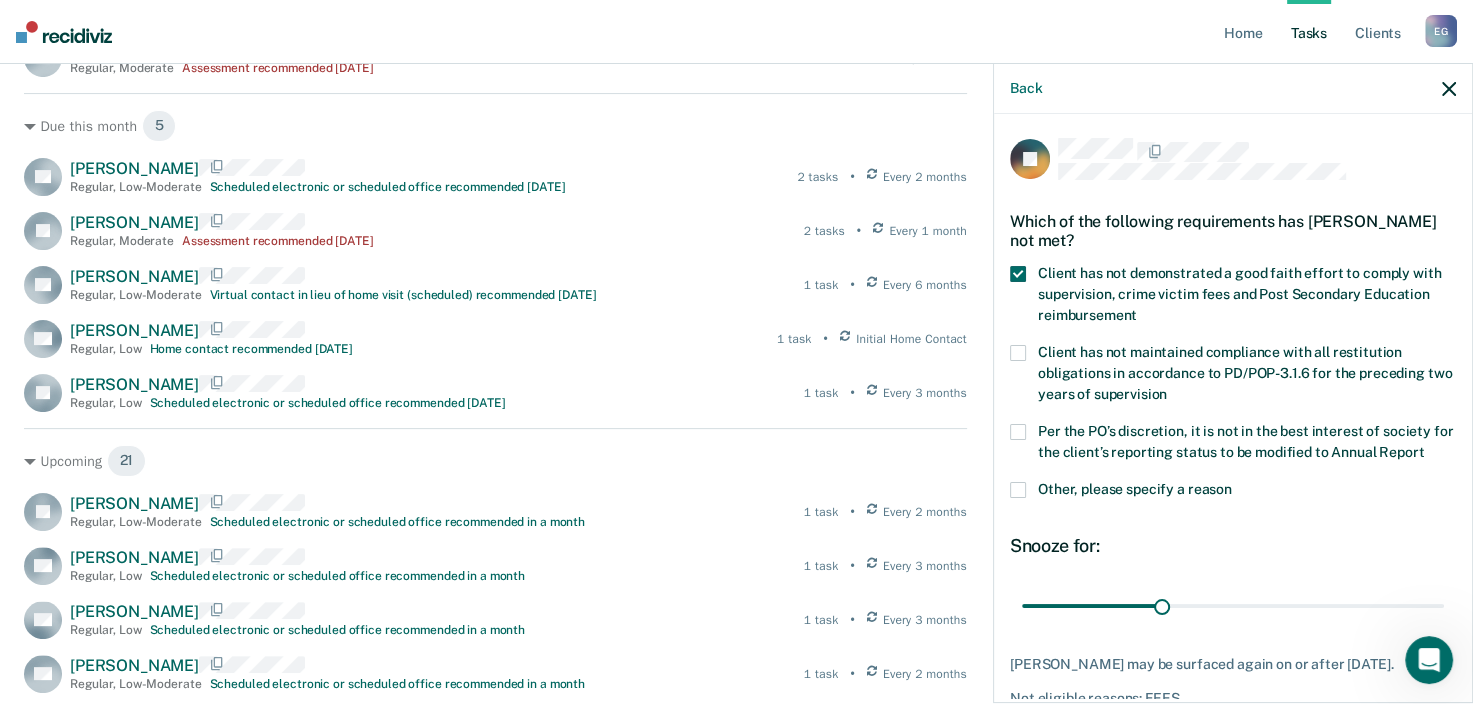 click at bounding box center [1018, 490] 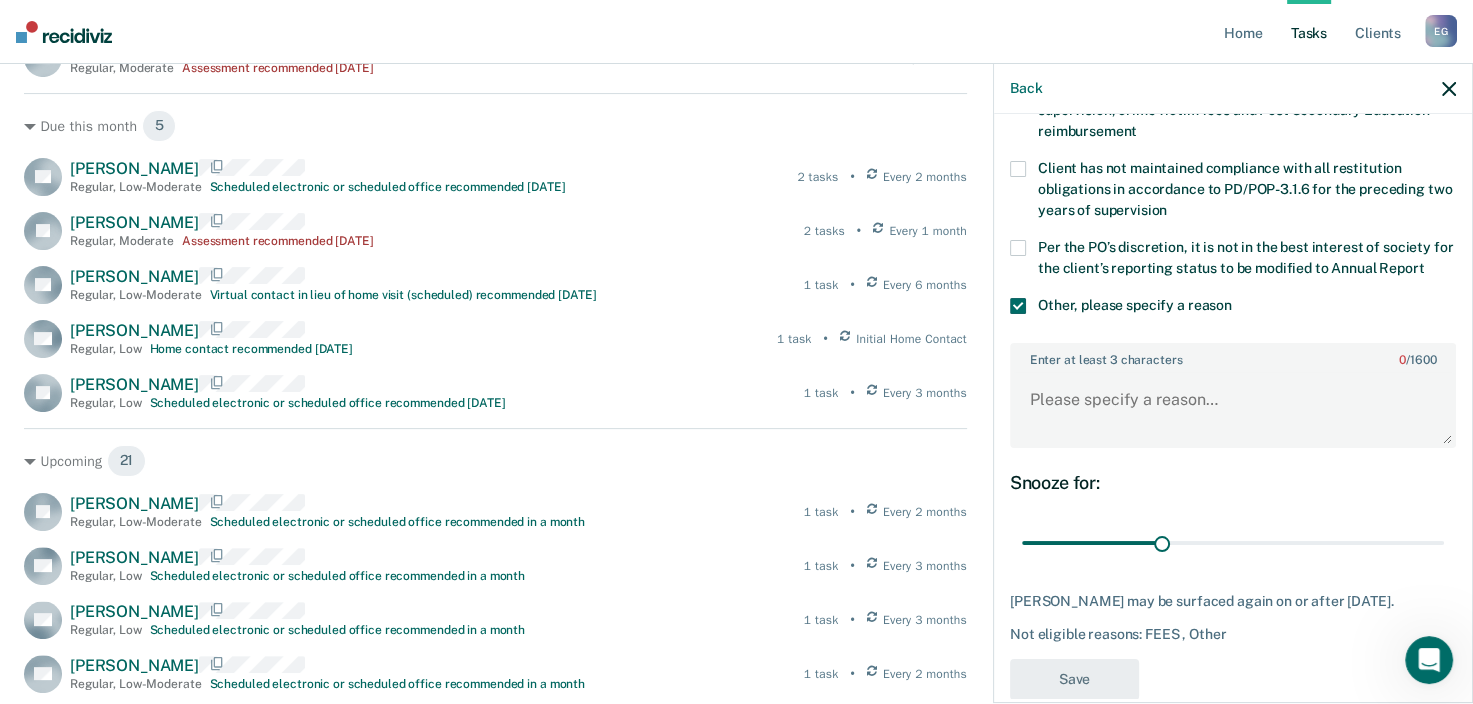 scroll, scrollTop: 200, scrollLeft: 0, axis: vertical 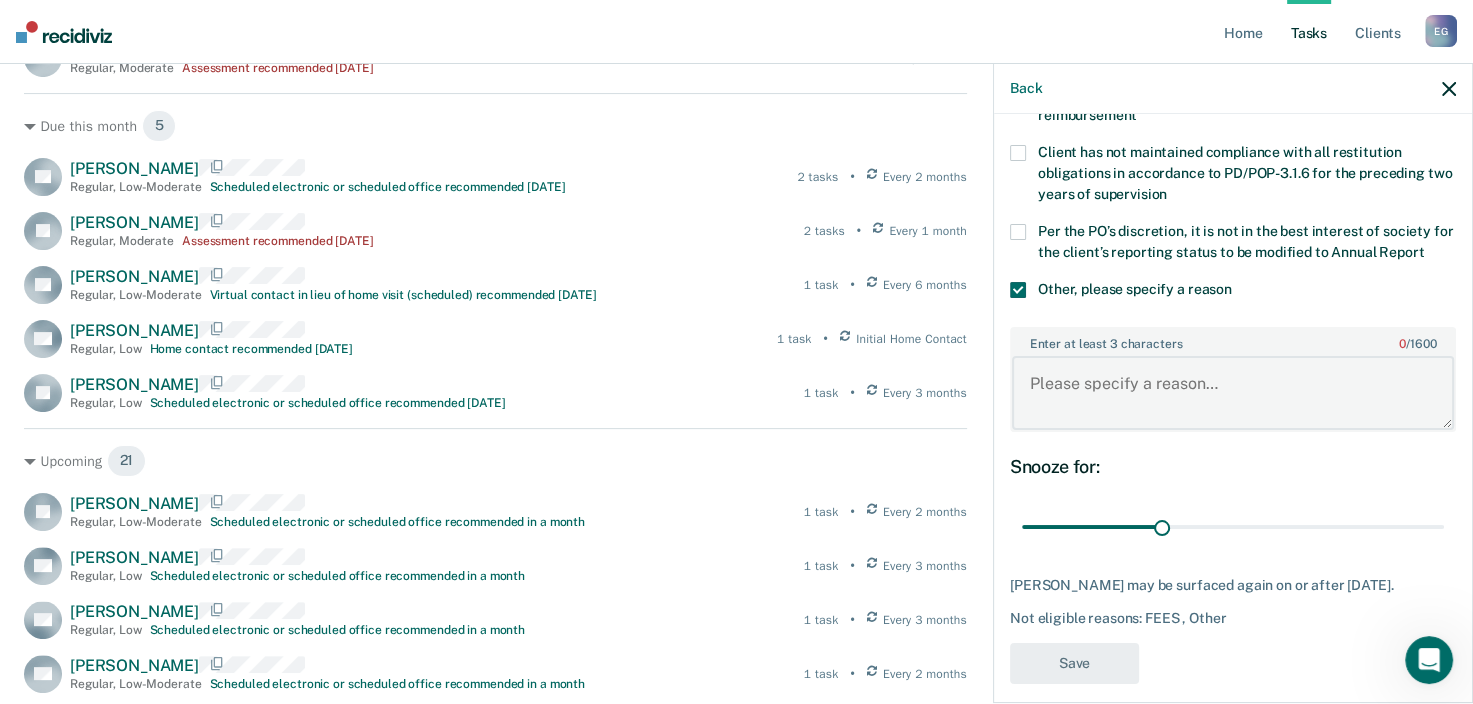 click on "Enter at least 3 characters 0  /  1600" at bounding box center [1233, 393] 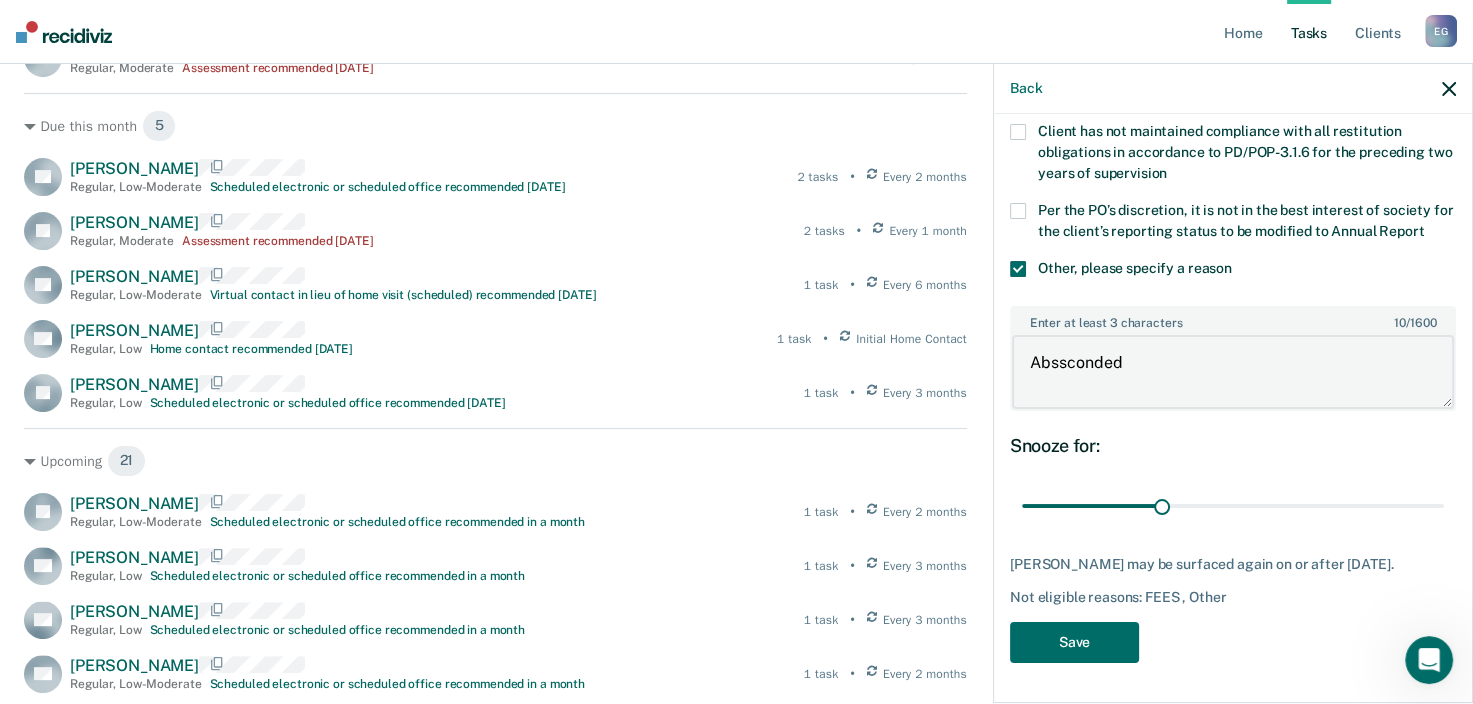 scroll, scrollTop: 237, scrollLeft: 0, axis: vertical 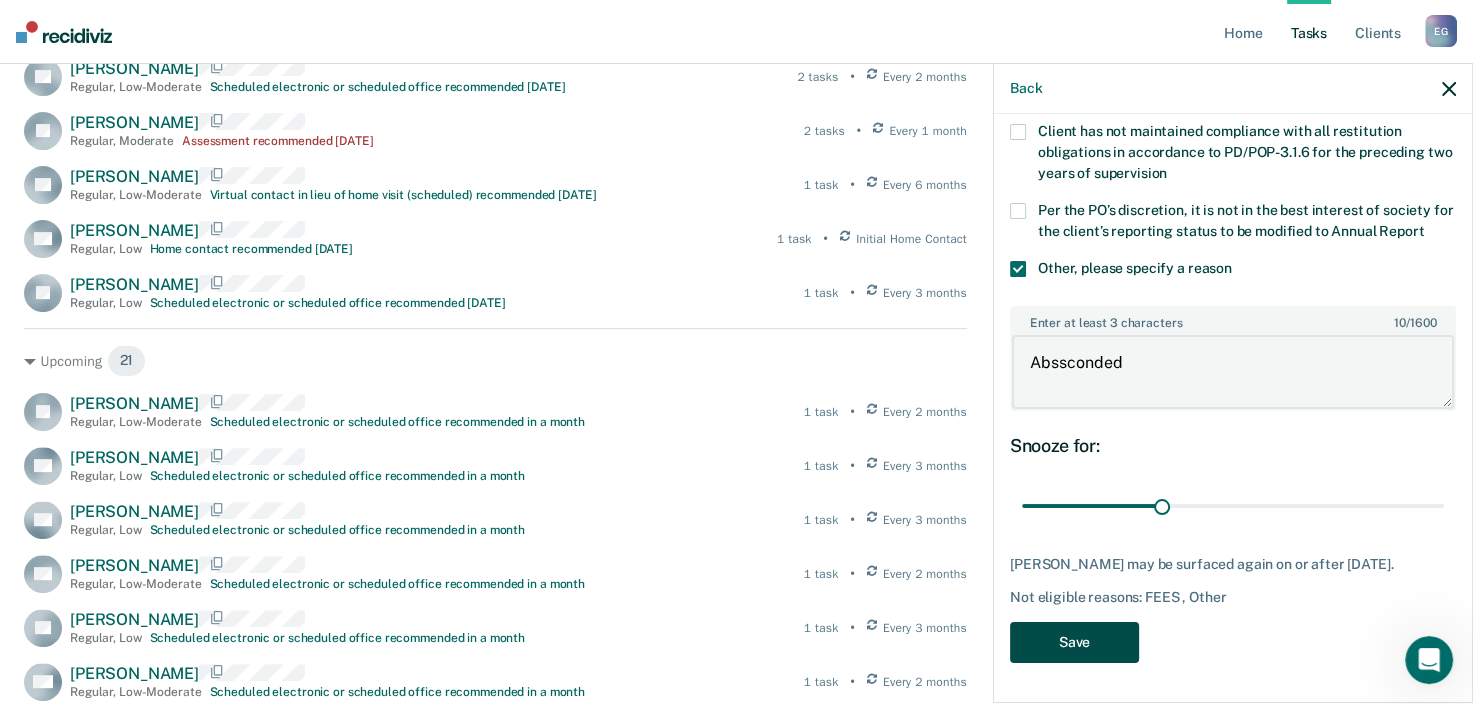 type on "Abssconded" 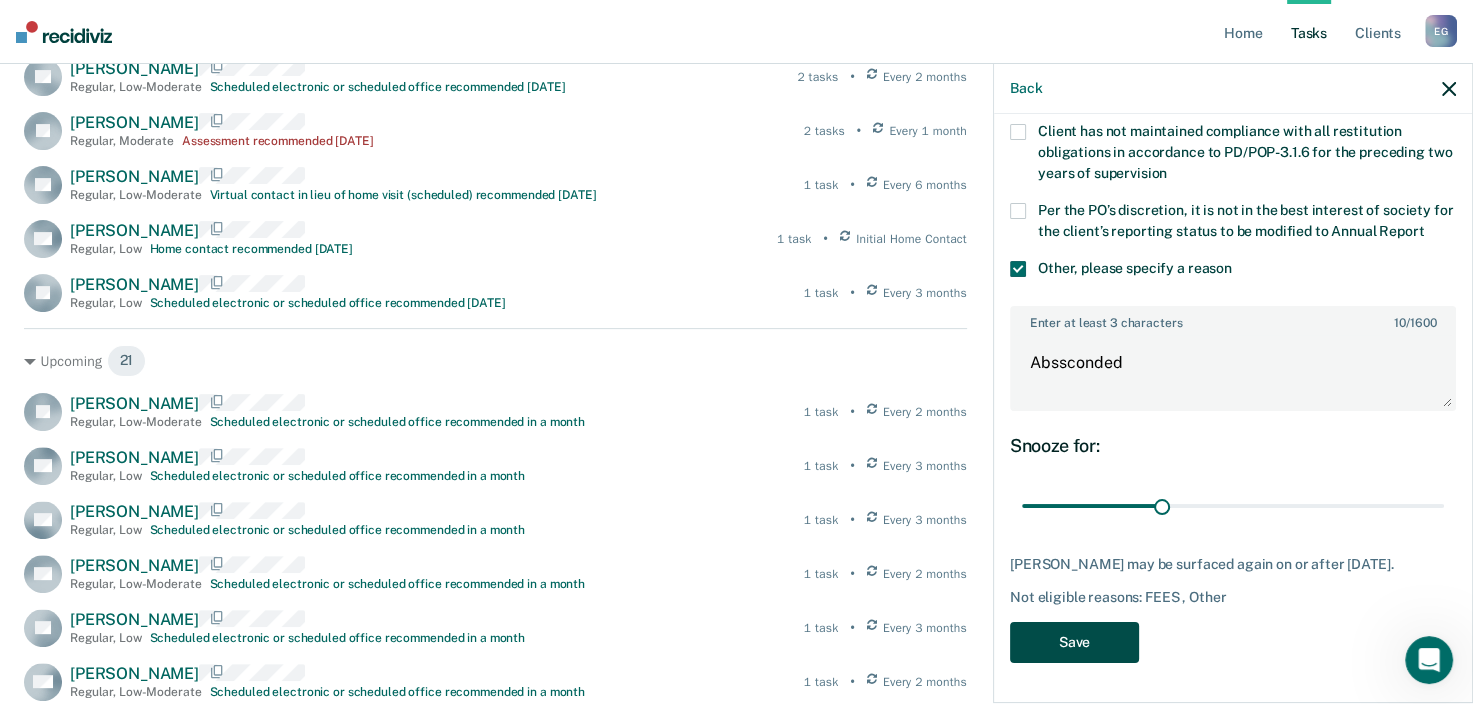 click on "Save" at bounding box center (1074, 642) 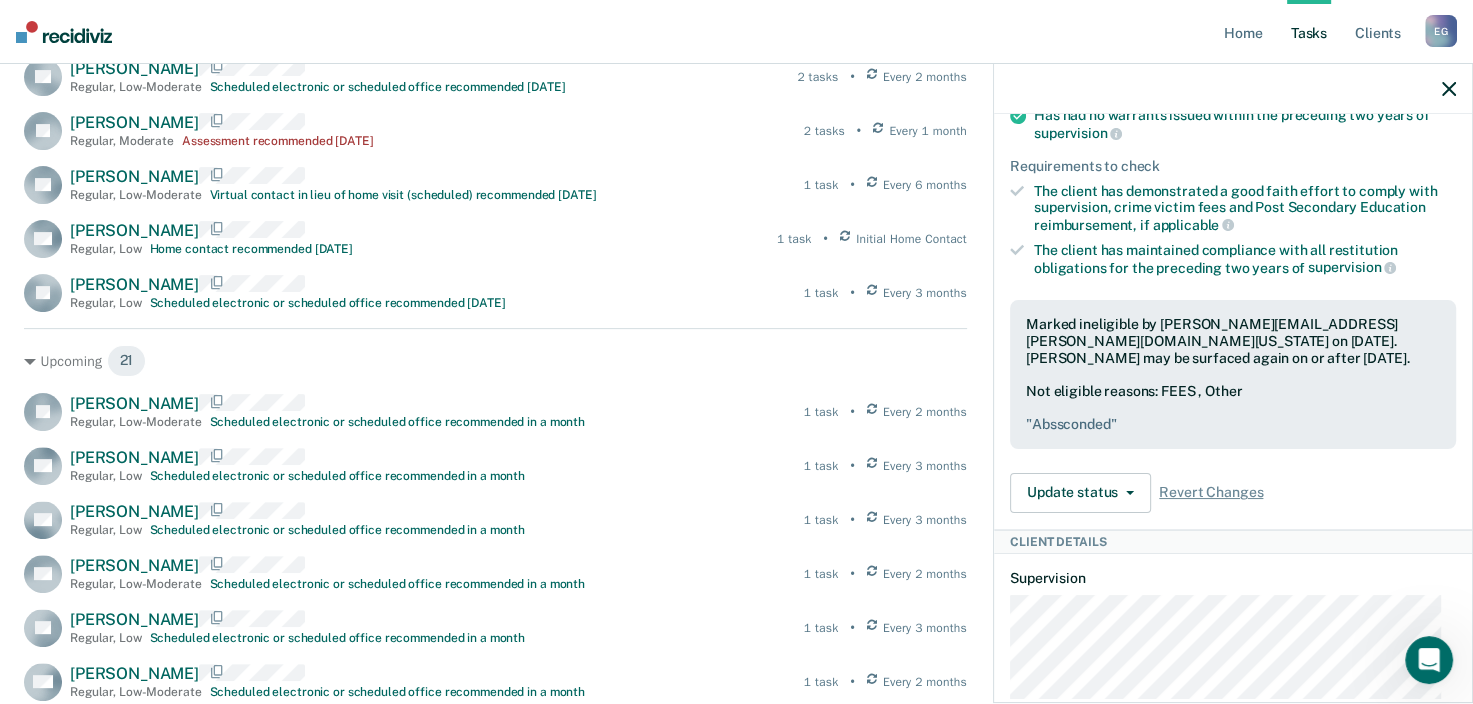 click 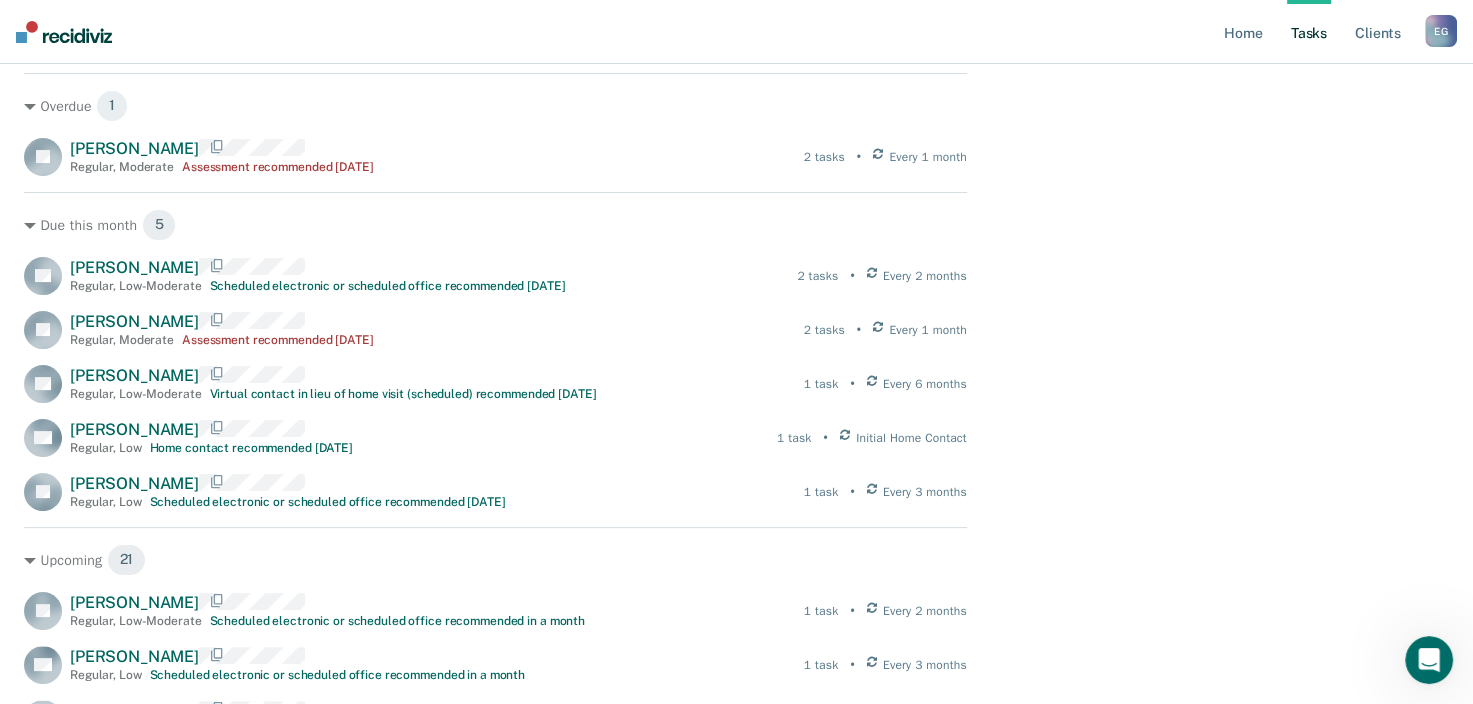 scroll, scrollTop: 300, scrollLeft: 0, axis: vertical 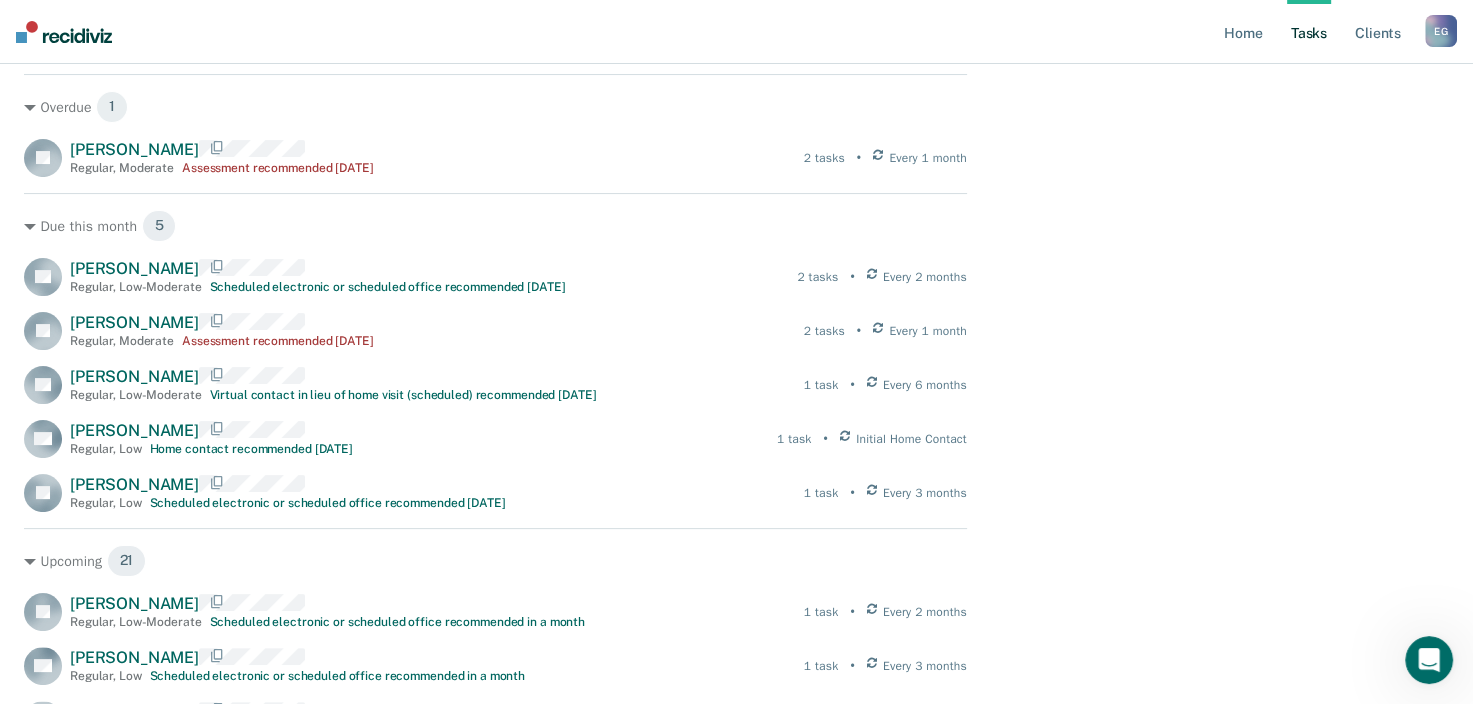 click on "Tasks" at bounding box center (1309, 32) 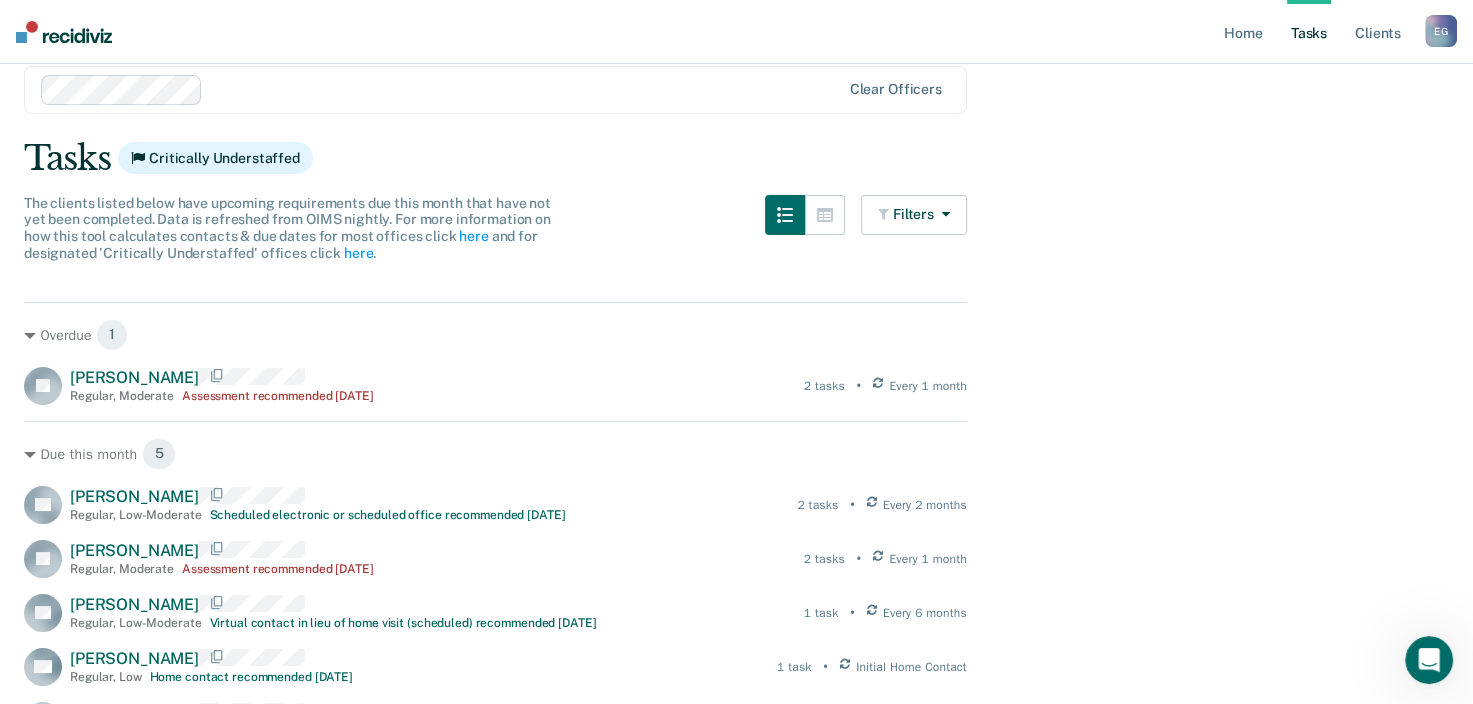 scroll, scrollTop: 0, scrollLeft: 0, axis: both 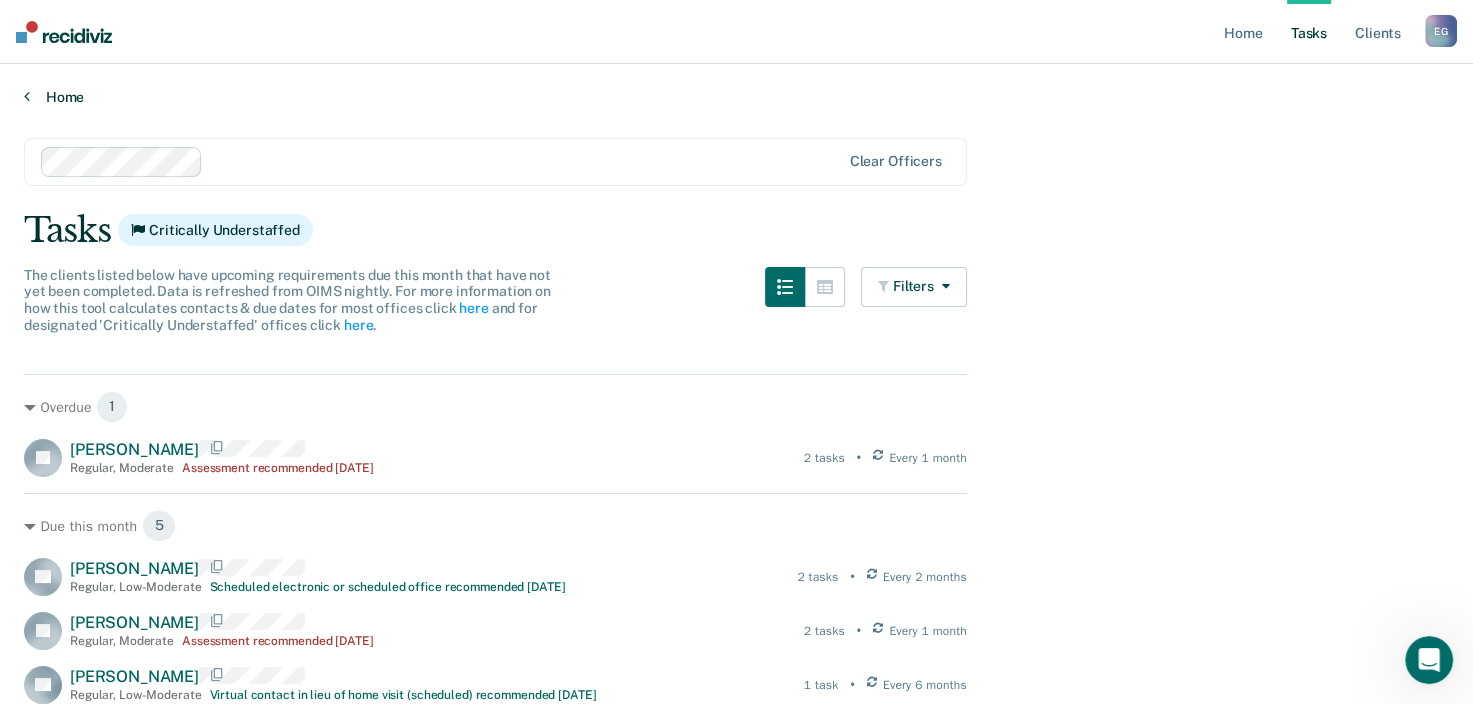 click on "Home" at bounding box center (736, 97) 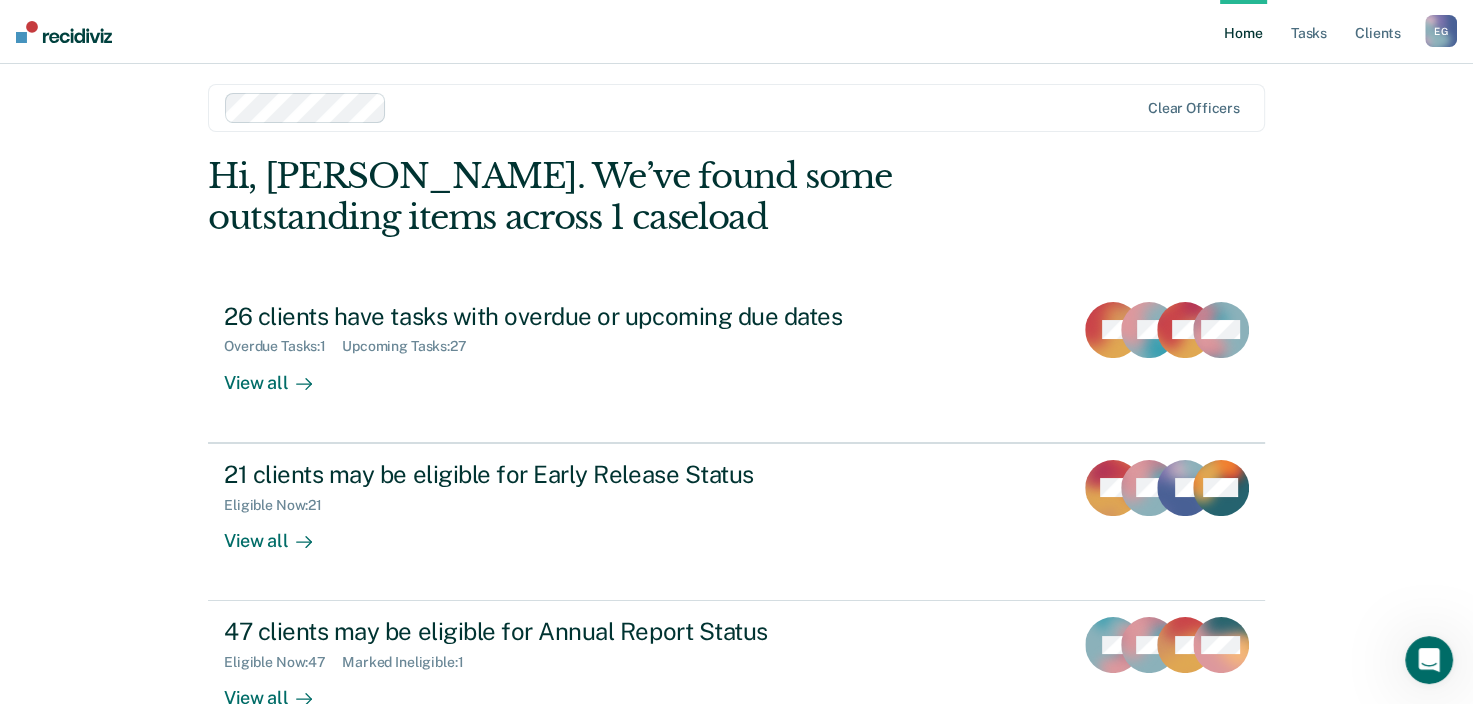 scroll, scrollTop: 4, scrollLeft: 0, axis: vertical 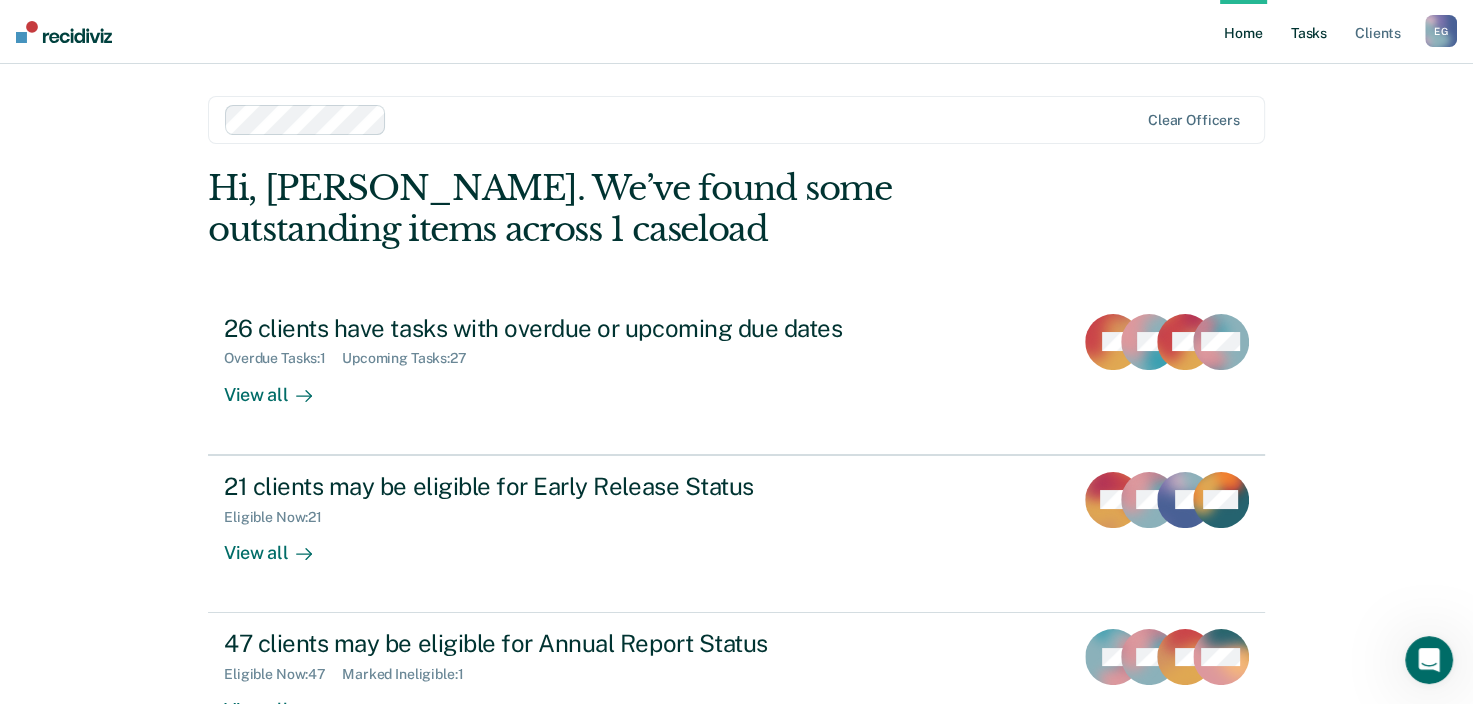 click on "Tasks" at bounding box center [1309, 32] 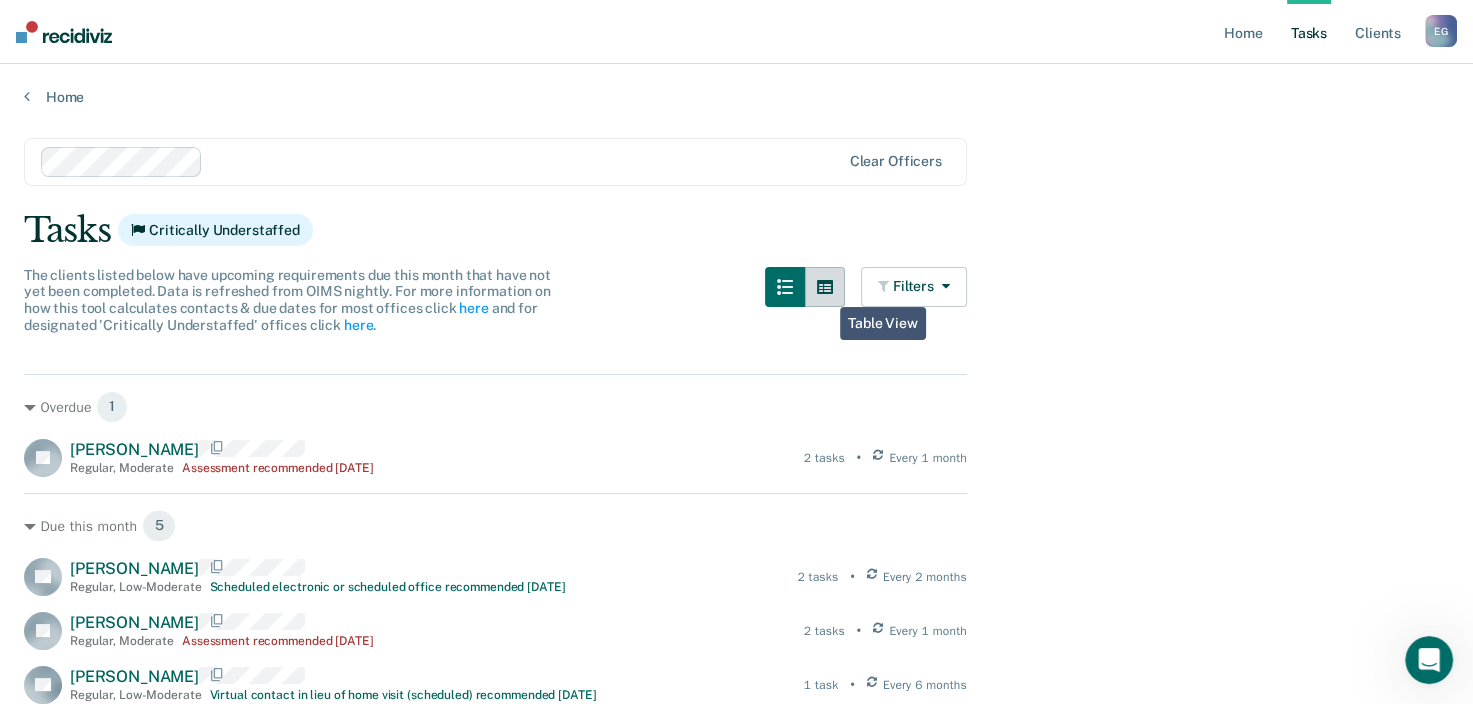click at bounding box center (825, 287) 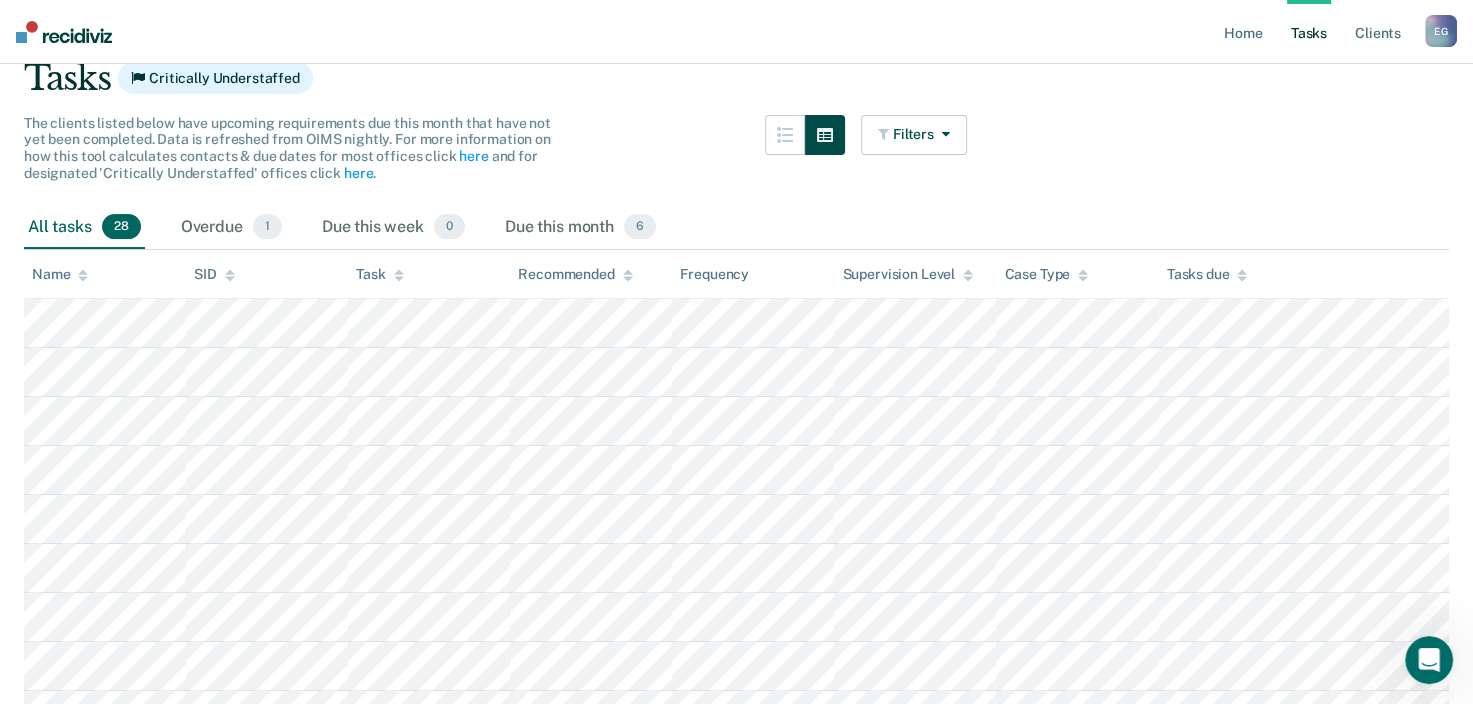 scroll, scrollTop: 200, scrollLeft: 0, axis: vertical 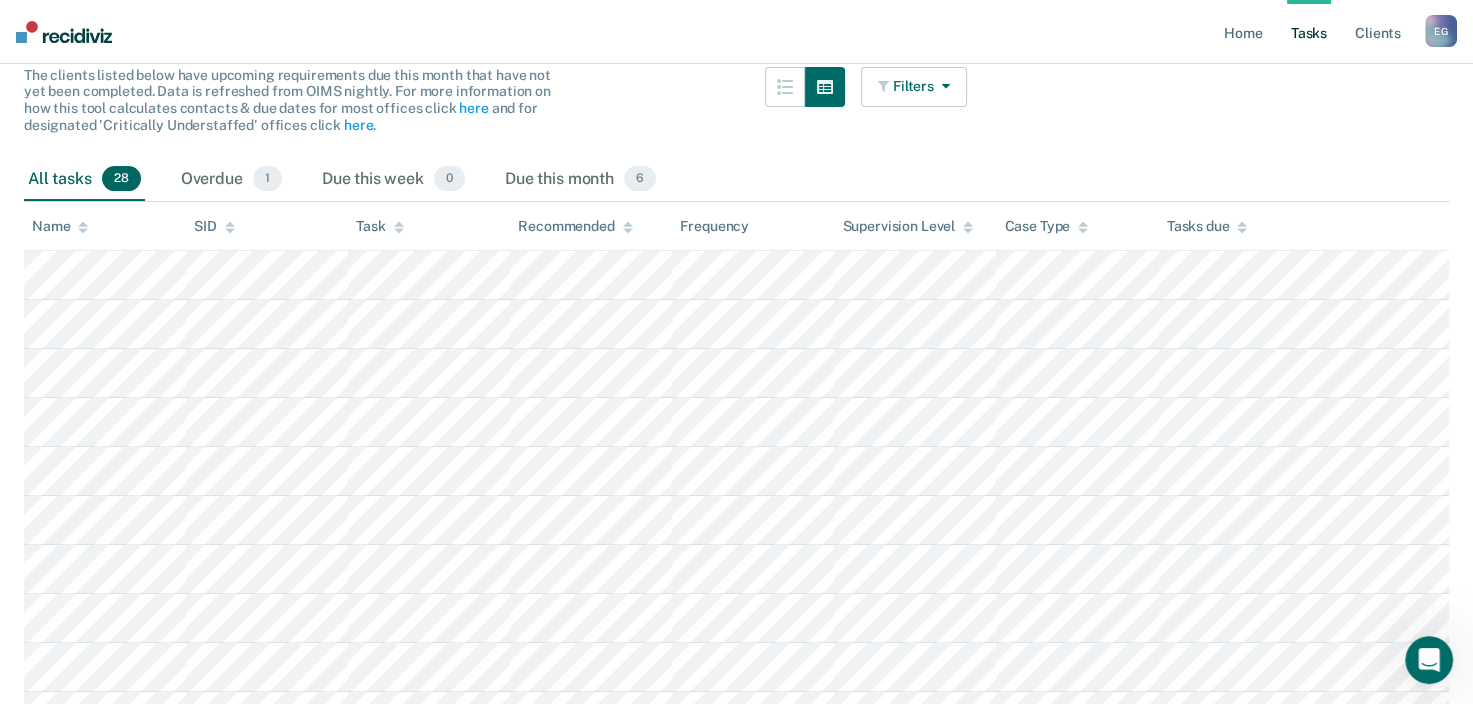 click at bounding box center [942, 86] 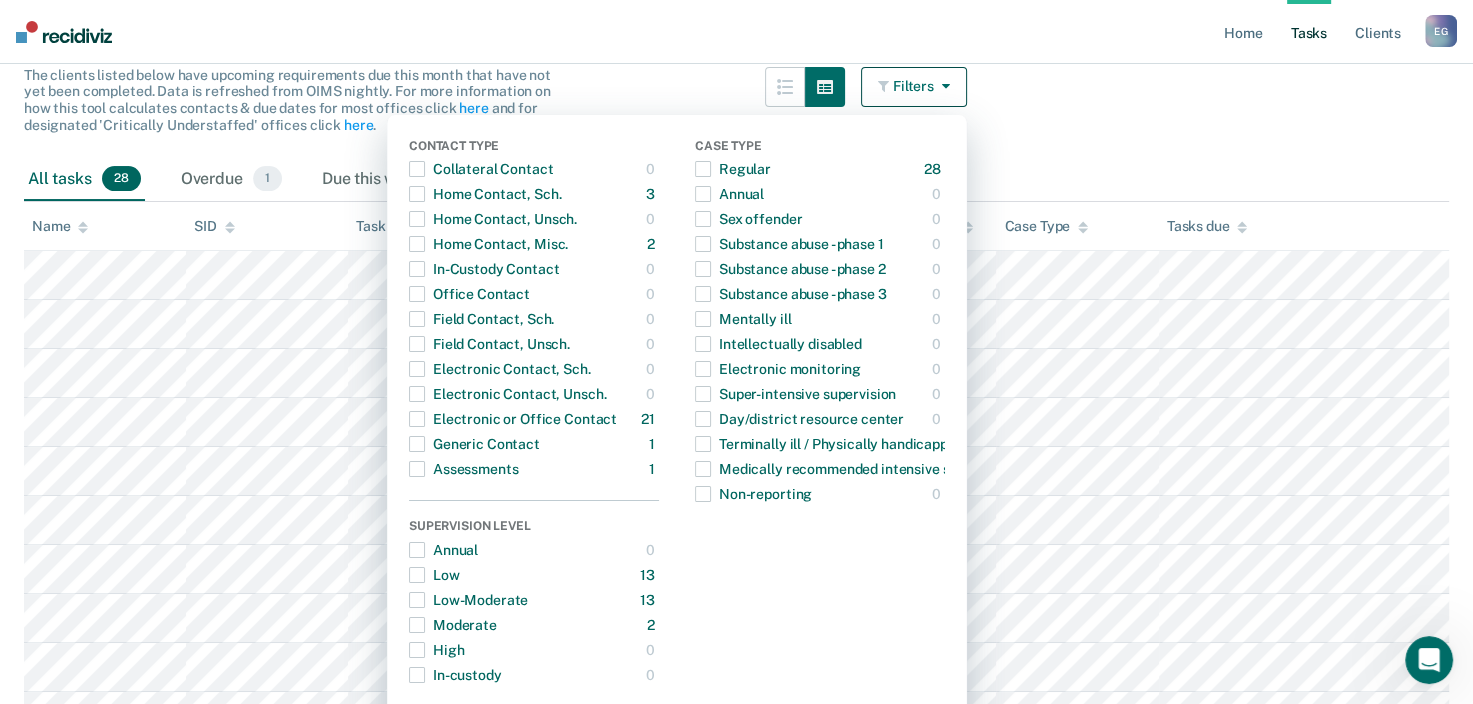 click on "Clear   officers Tasks Critically Understaffed The clients listed below have upcoming requirements due this month that have not yet been completed. Data is refreshed from OIMS nightly. For more information on how this tool calculates contacts & due dates for most offices click   here   and for designated 'Critically Understaffed' offices click   here .  Filters Contact Type Collateral Contact 0 ONLY Home Contact, Sch. 3 ONLY Home Contact, Unsch. 0 ONLY Home Contact, Misc. 2 ONLY In-Custody Contact 0 ONLY Office Contact 0 ONLY Field Contact, Sch. 0 ONLY Field Contact, Unsch. 0 ONLY Electronic Contact, Sch. 0 ONLY Electronic Contact, Unsch. 0 ONLY Electronic or Office Contact 21 ONLY Generic Contact 1 ONLY Assessments 1 ONLY Supervision Level Annual 0 ONLY Low 13 ONLY Low-Moderate 13 ONLY Moderate 2 ONLY High 0 ONLY In-custody 0 ONLY Case Type Regular 28 ONLY Annual 0 ONLY Sex offender 0 ONLY Substance abuse - phase 1 0 ONLY Substance abuse - phase 2 0 ONLY Substance abuse - phase 3 0 ONLY Mentally ill 0 ONLY 0" at bounding box center [736, 801] 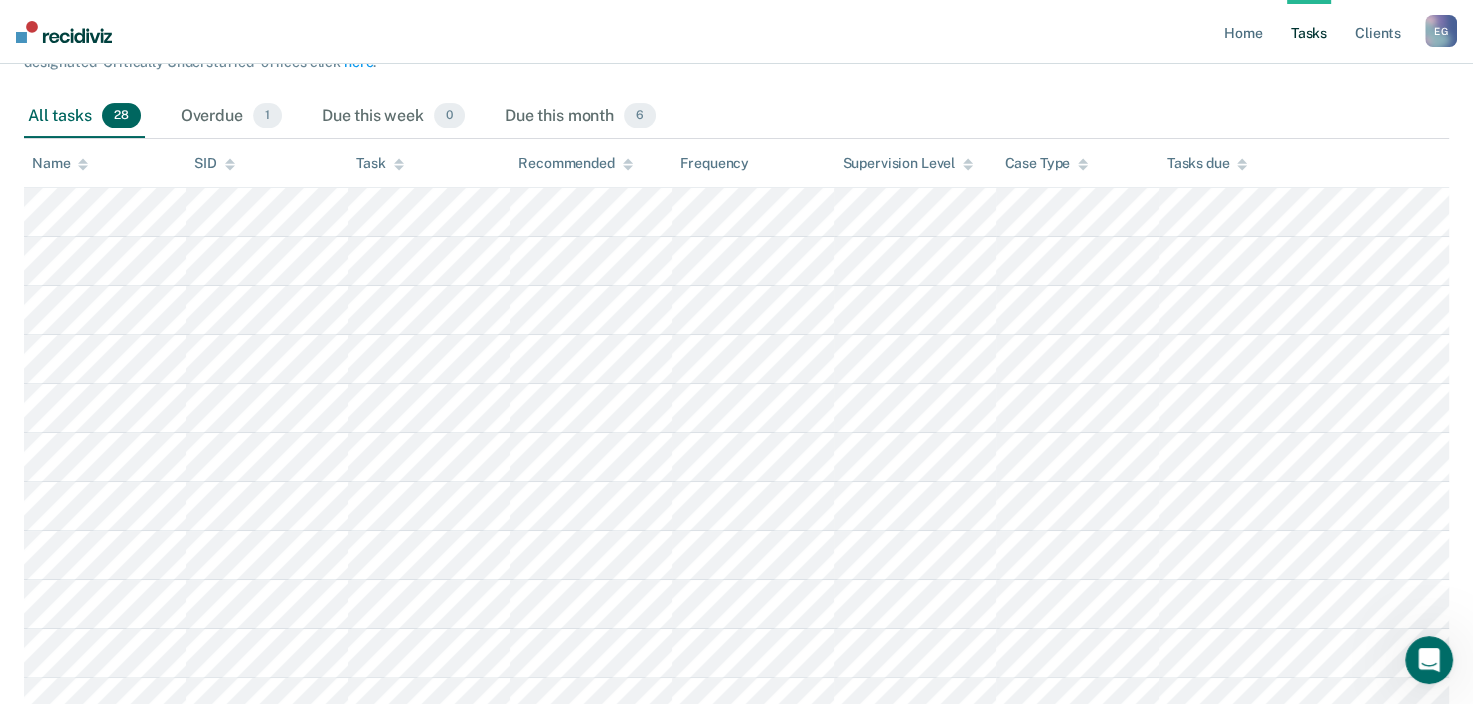 scroll, scrollTop: 172, scrollLeft: 0, axis: vertical 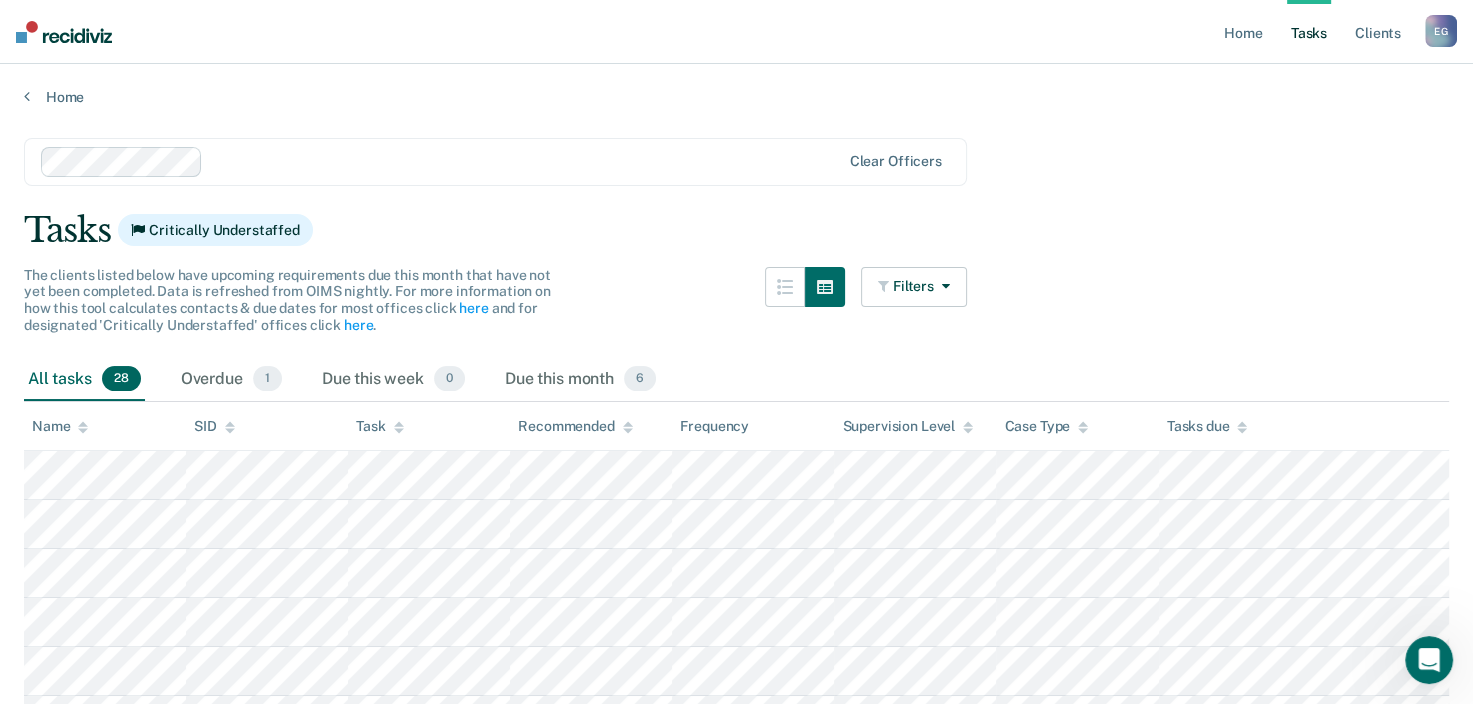 click on "E G" at bounding box center (1441, 31) 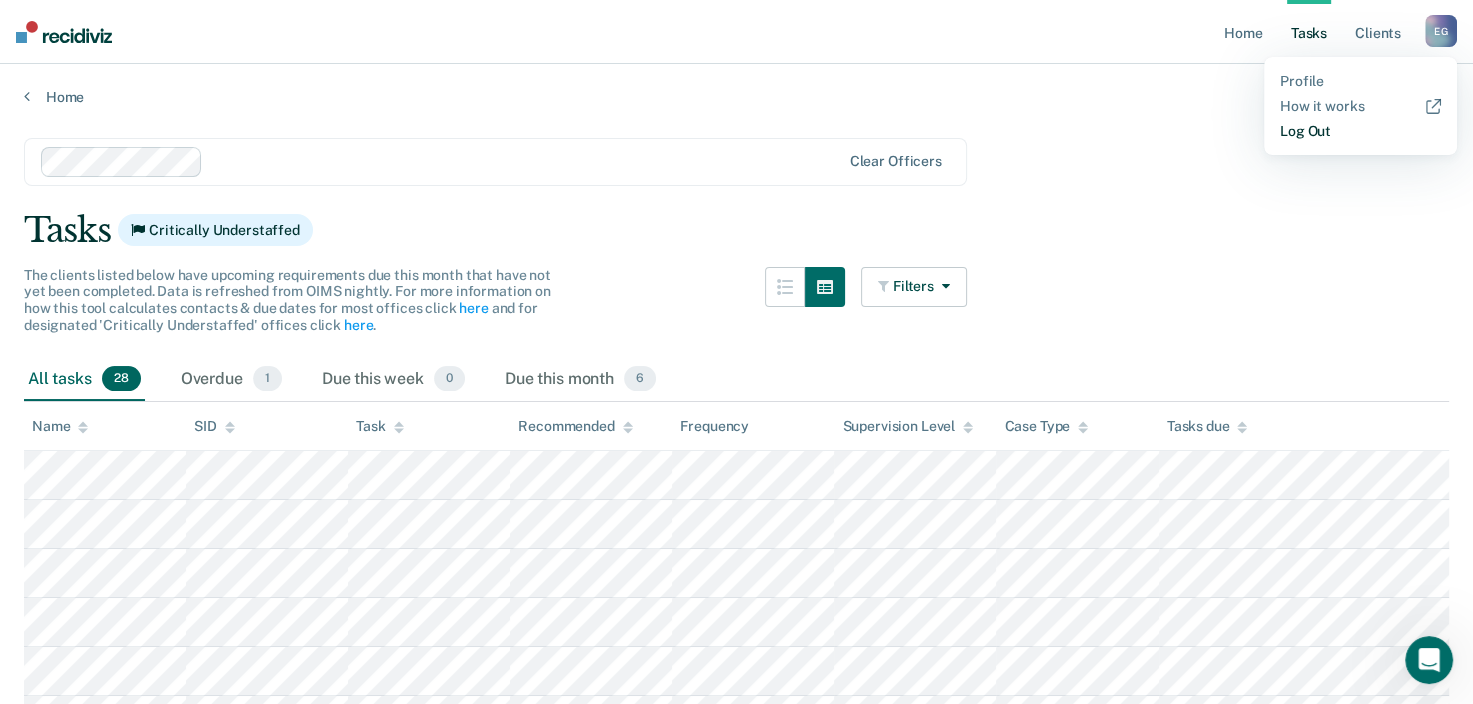 click on "Log Out" at bounding box center (1360, 131) 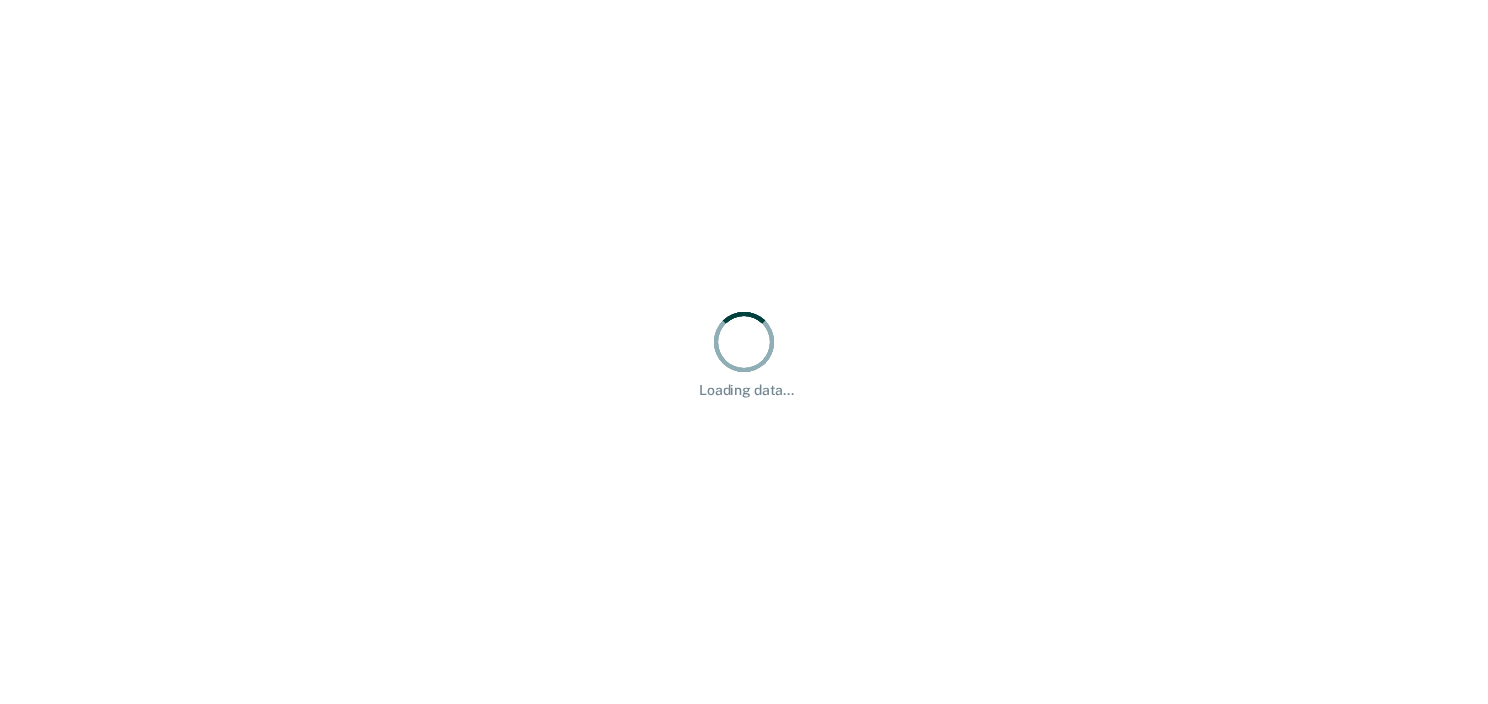 scroll, scrollTop: 0, scrollLeft: 0, axis: both 